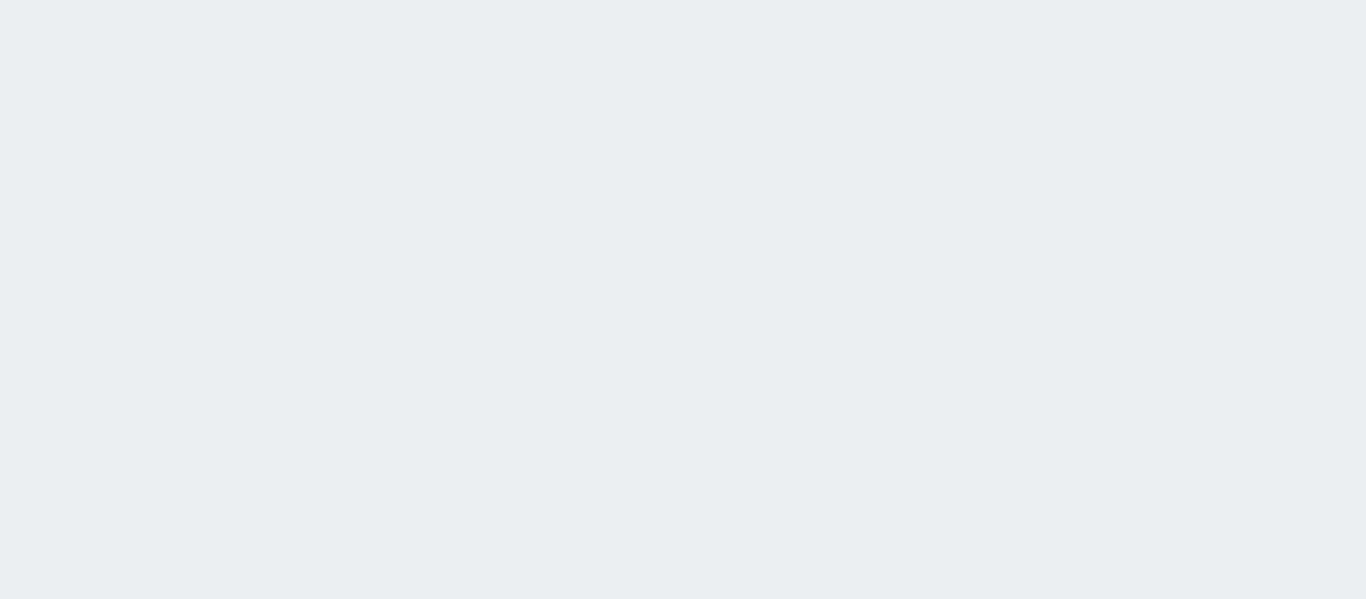 scroll, scrollTop: 0, scrollLeft: 0, axis: both 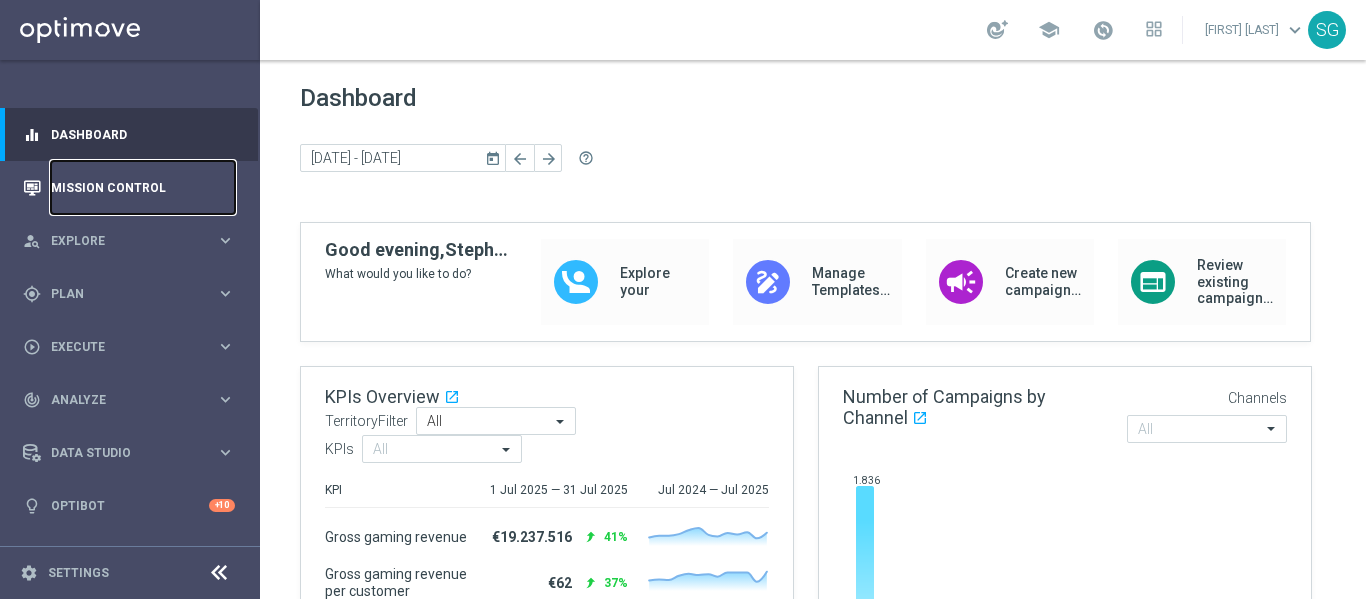 click on "Mission Control" at bounding box center (143, 187) 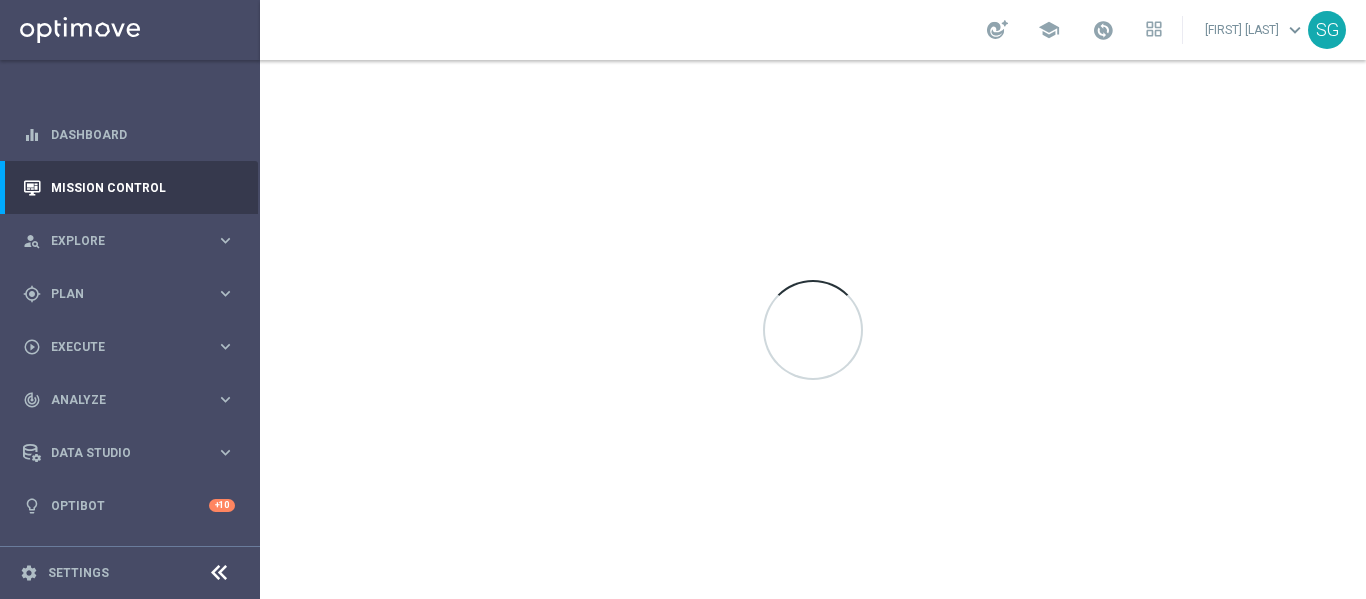 click at bounding box center [219, 573] 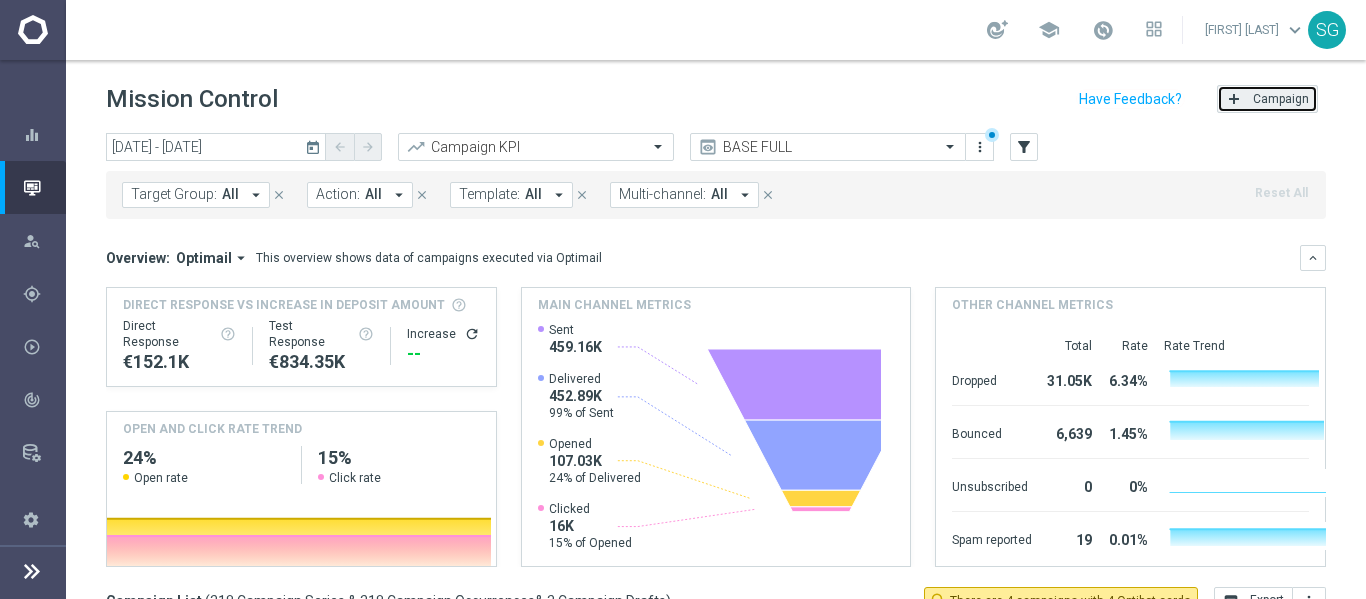 click on "Campaign" 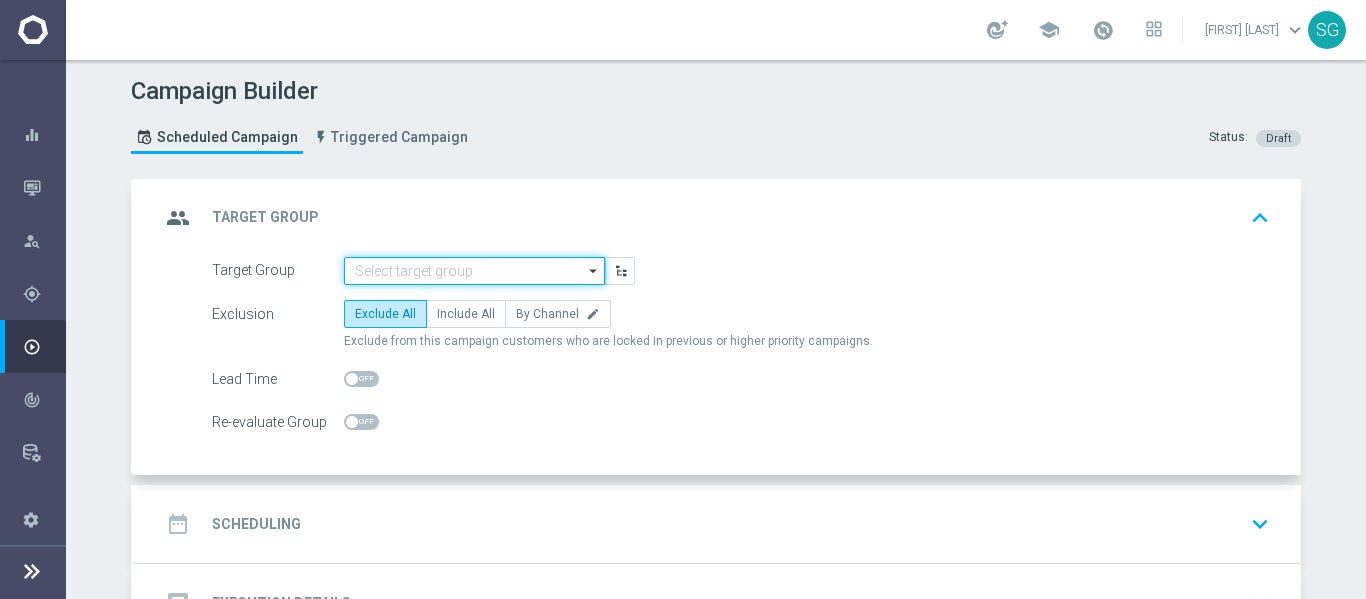 click 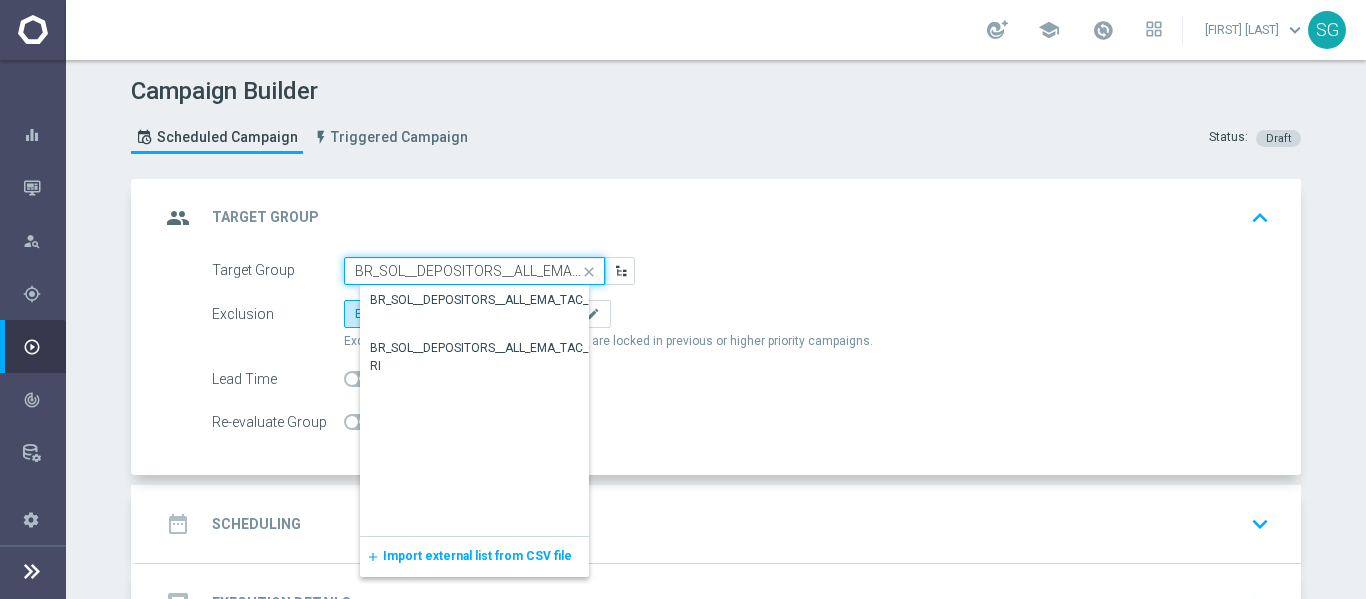 scroll, scrollTop: 0, scrollLeft: 43, axis: horizontal 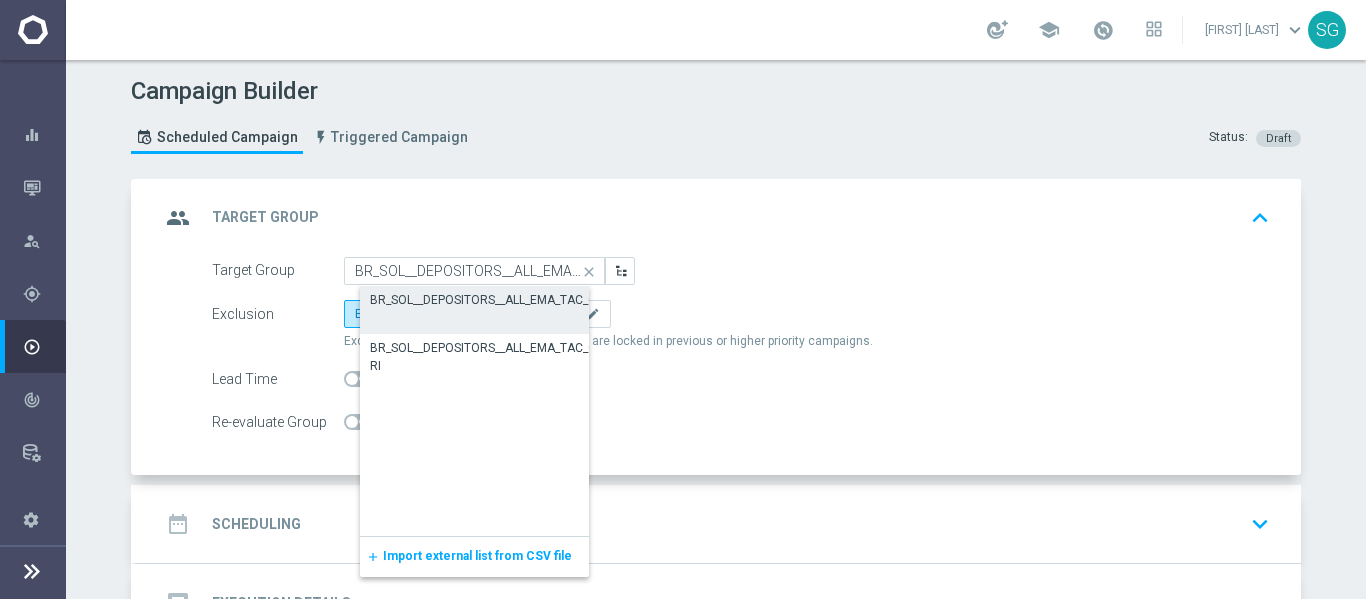 click on "BR_SOL__DEPOSITORS__ALL_EMA_TAC_GM" 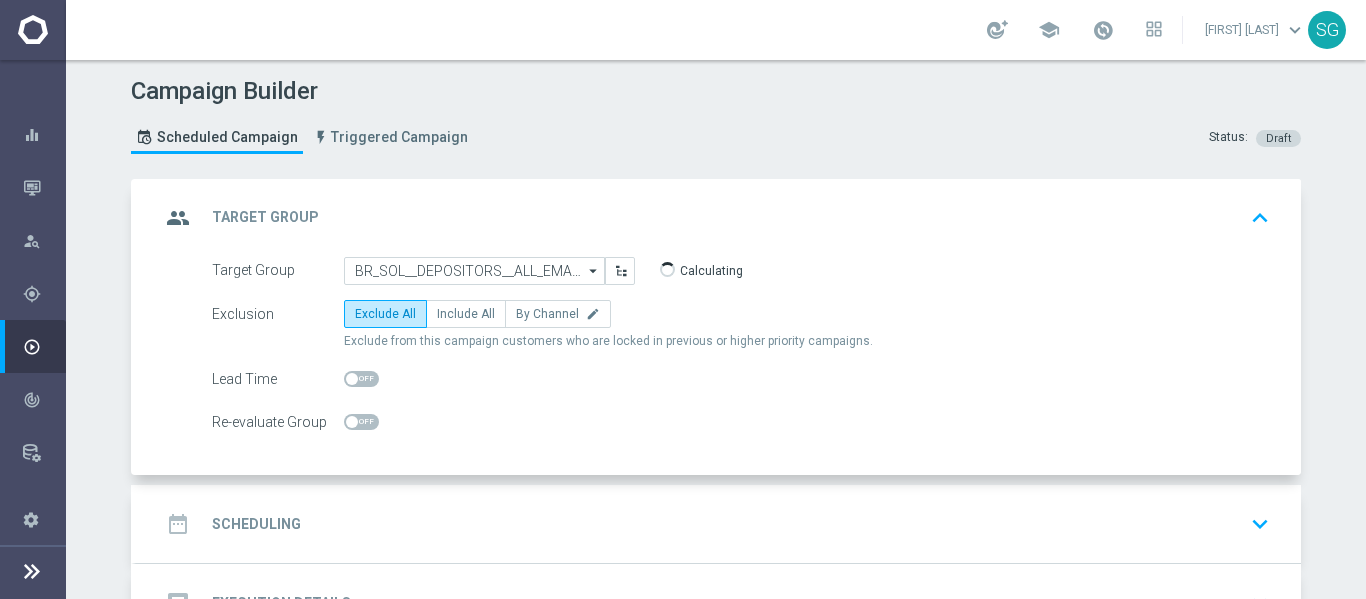 type on "BR_SOL__DEPOSITORS__ALL_EMA_TAC_GM" 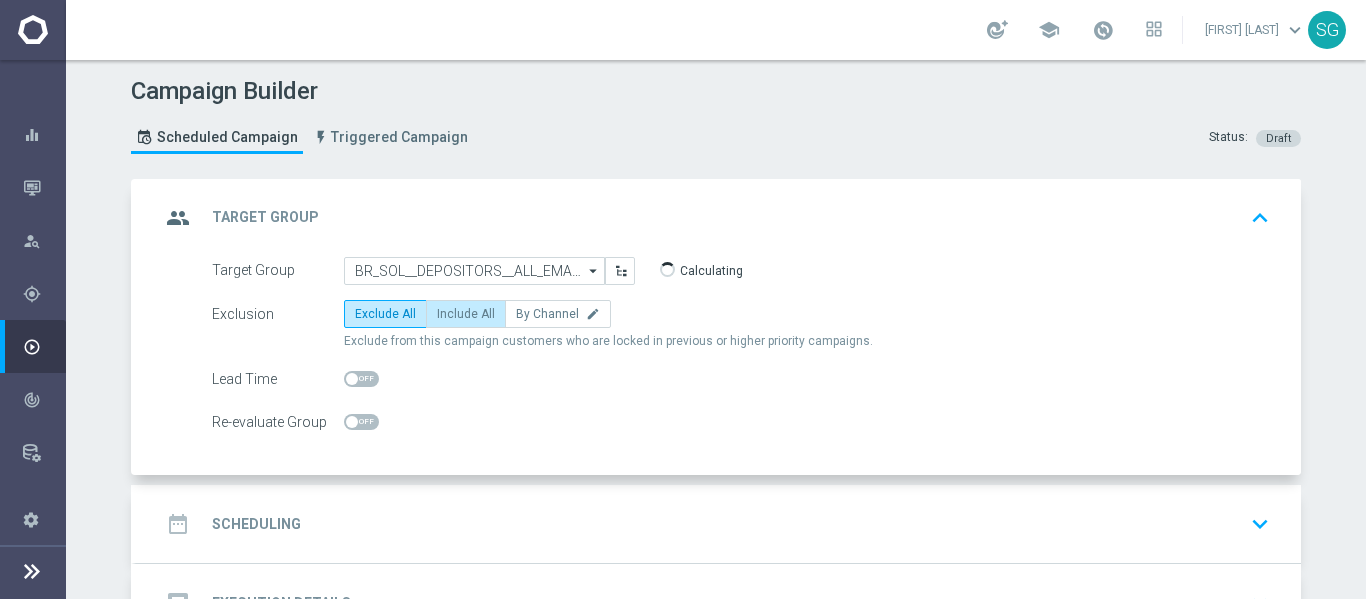 click on "Include All" 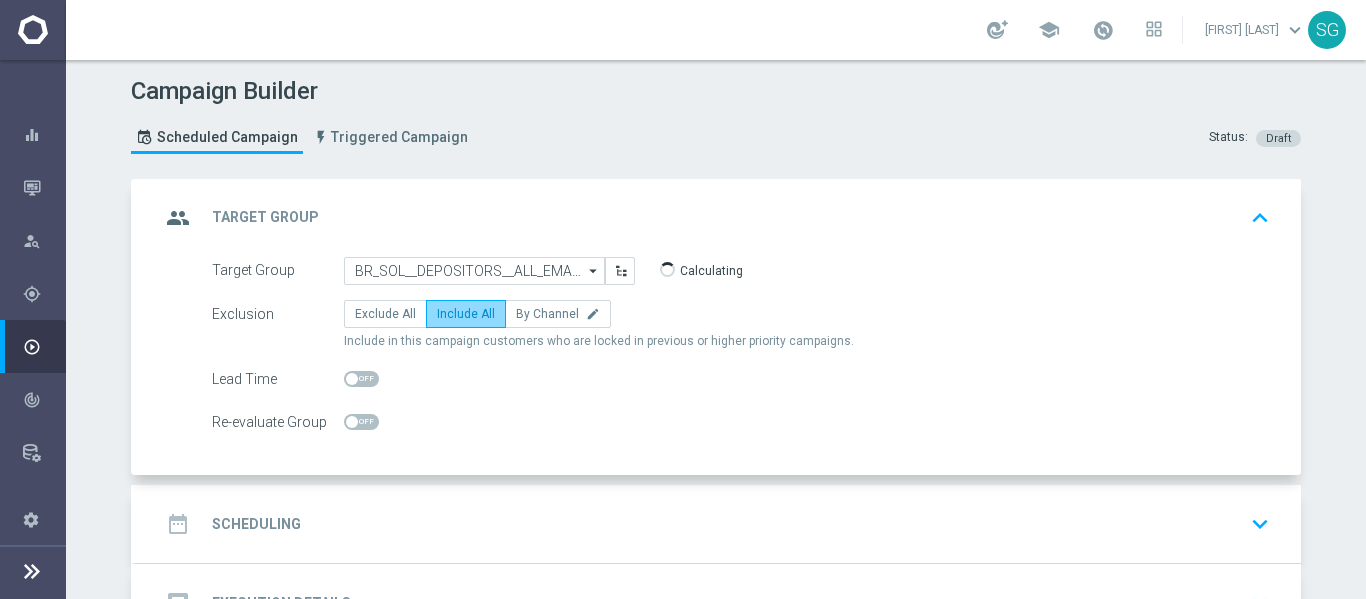 scroll, scrollTop: 152, scrollLeft: 0, axis: vertical 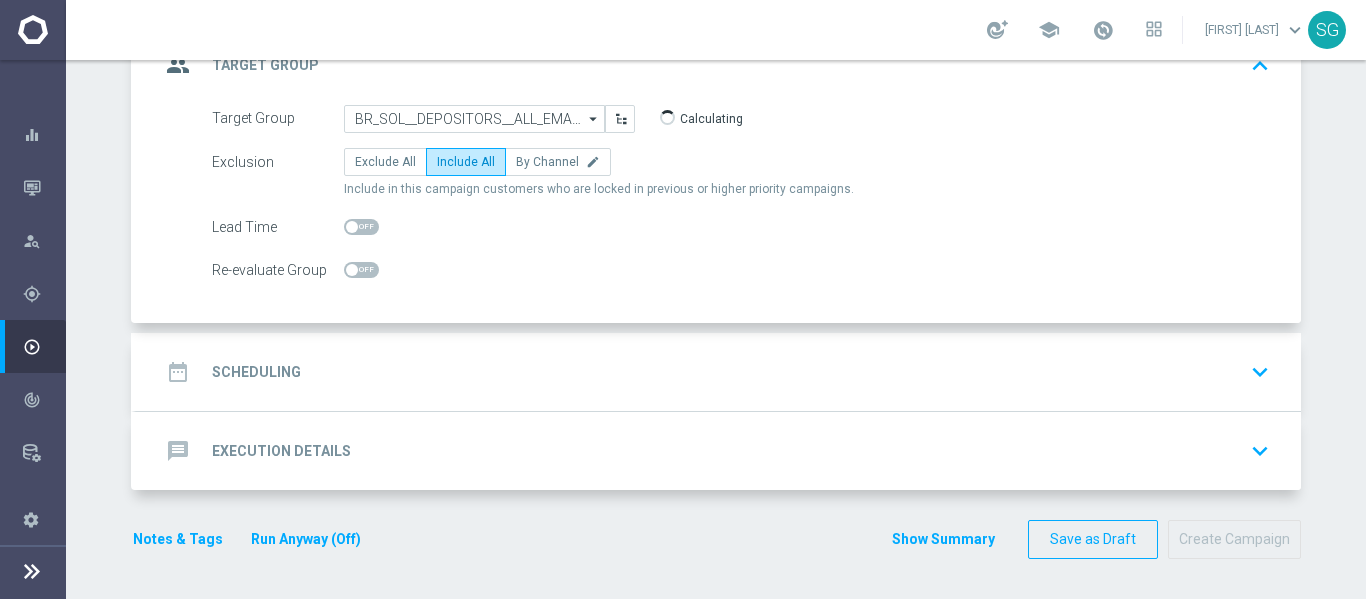 click on "date_range
Scheduling
keyboard_arrow_down" 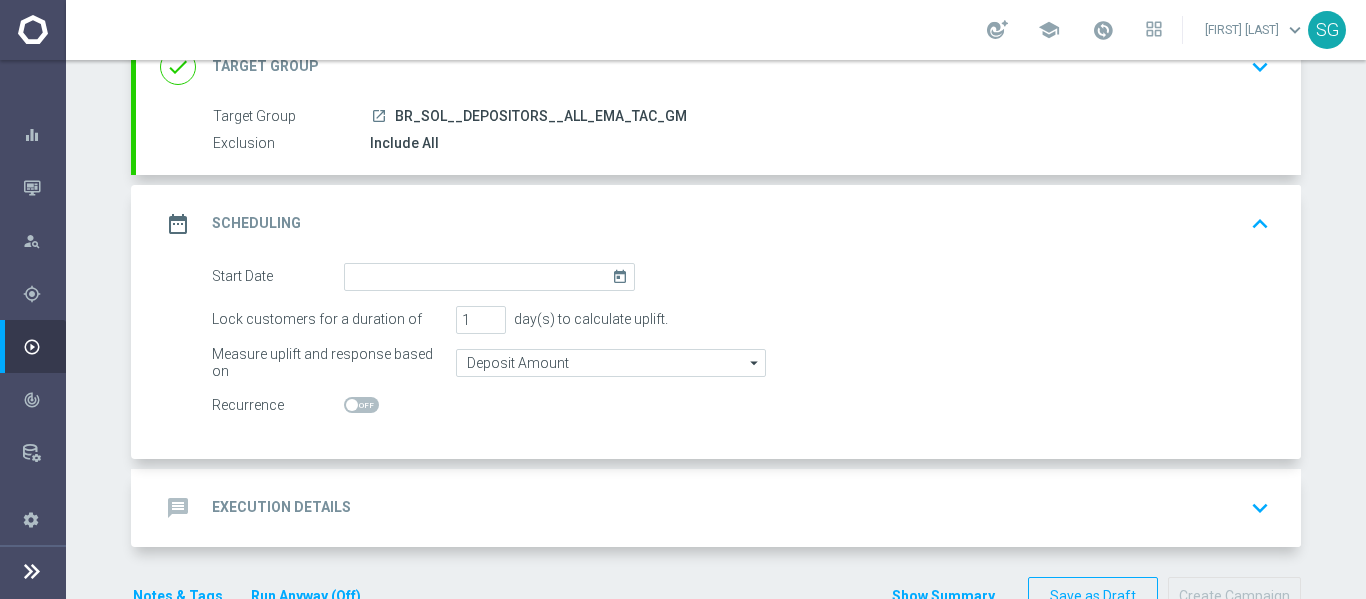 click on "today" 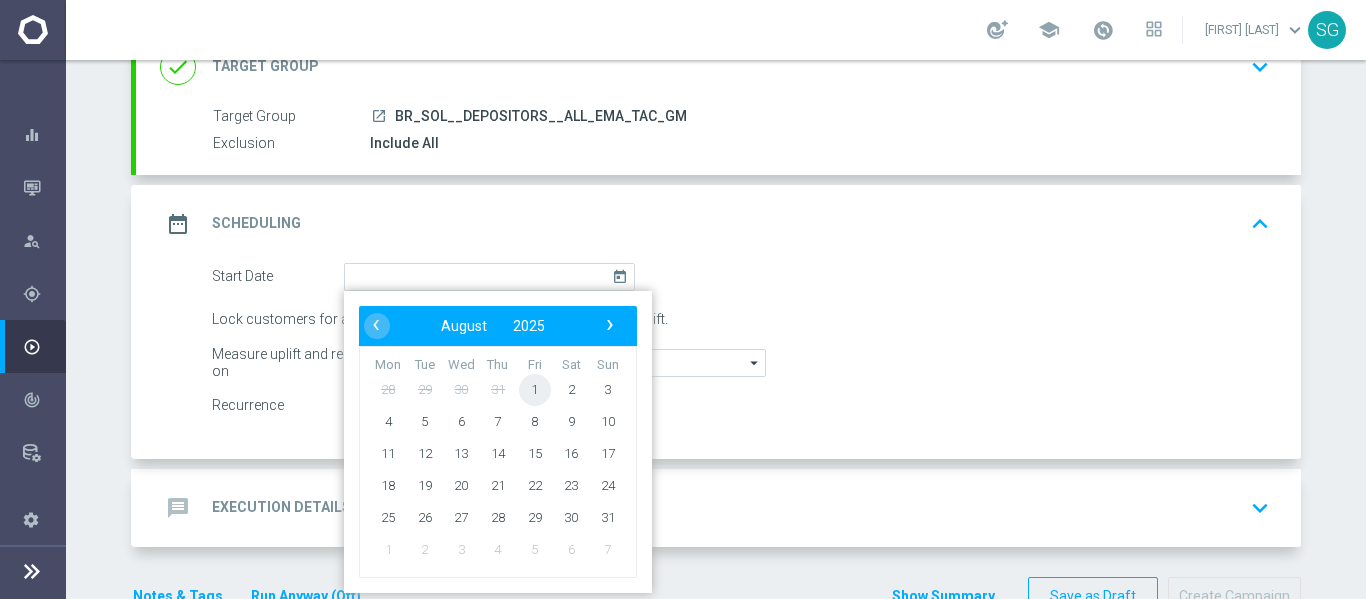 click on "1" 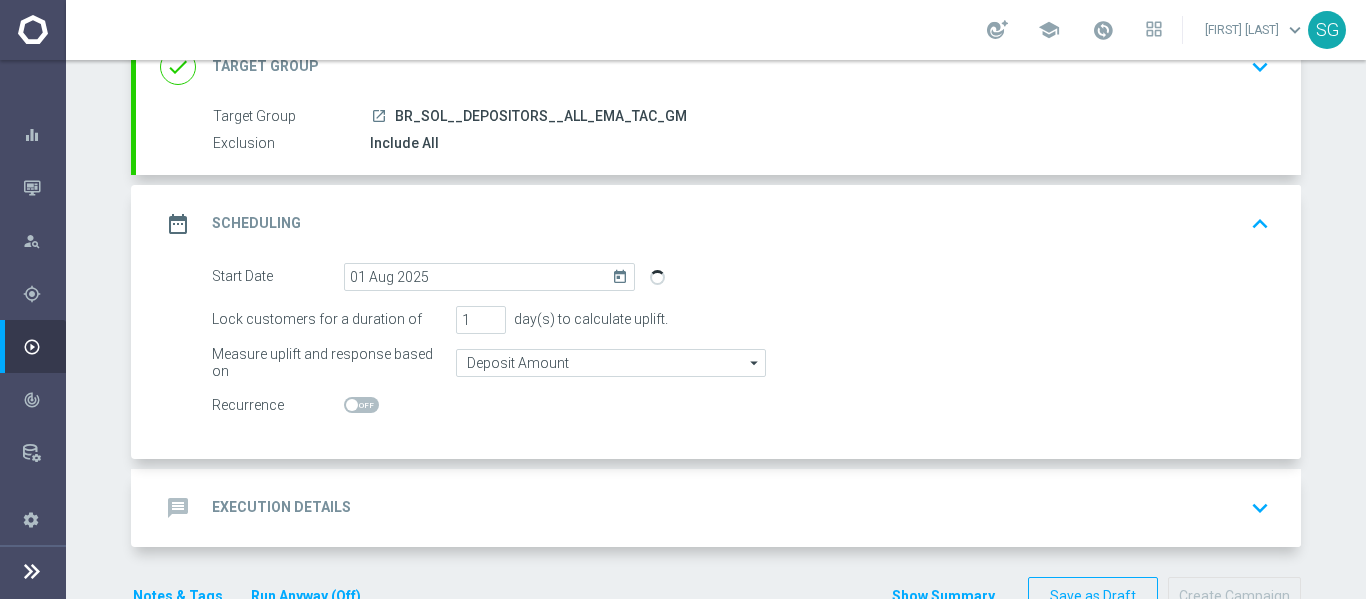 click on "message
Execution Details
keyboard_arrow_down" 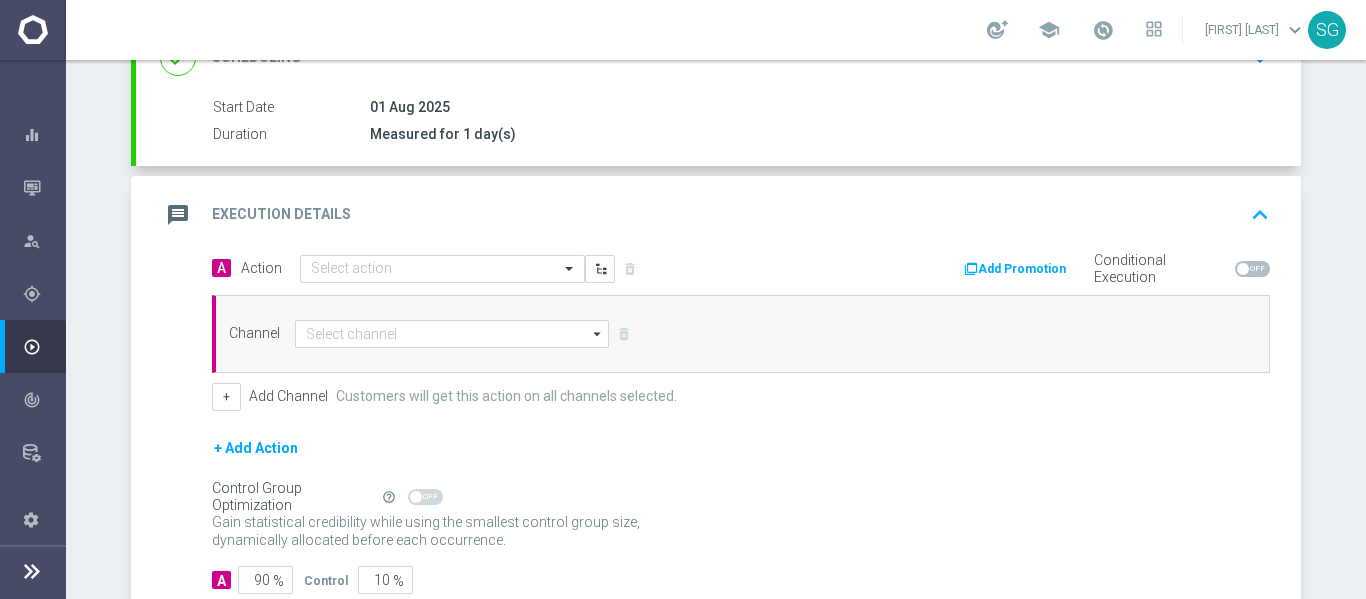 scroll, scrollTop: 313, scrollLeft: 0, axis: vertical 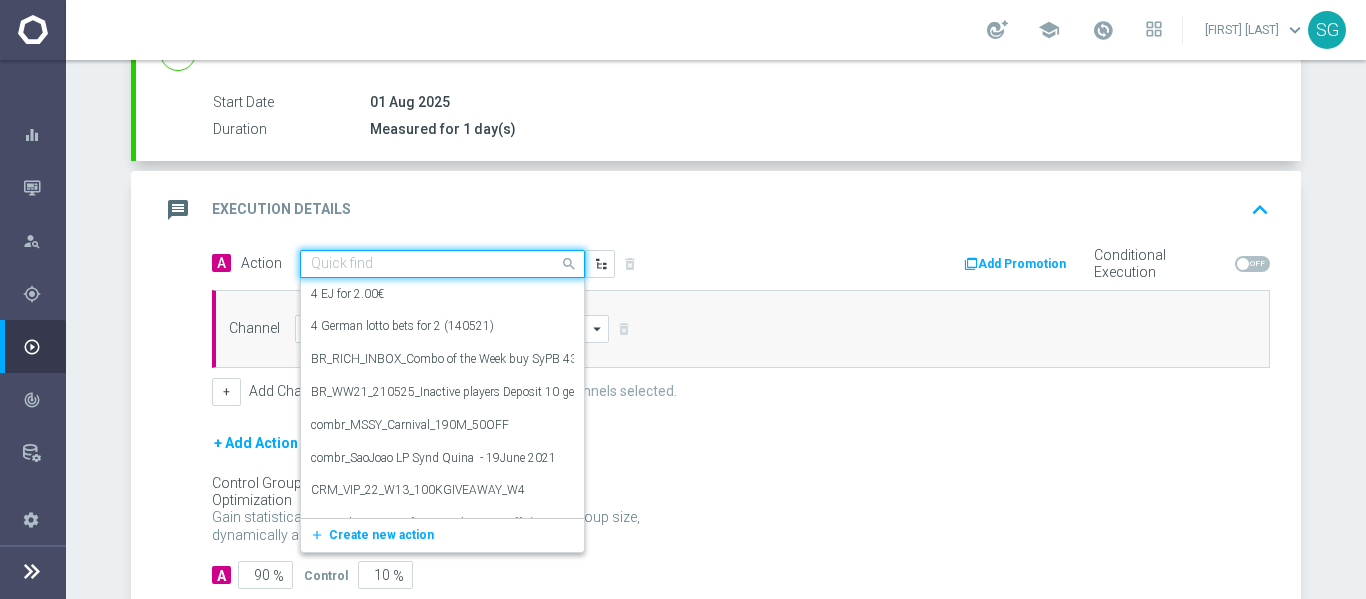 click 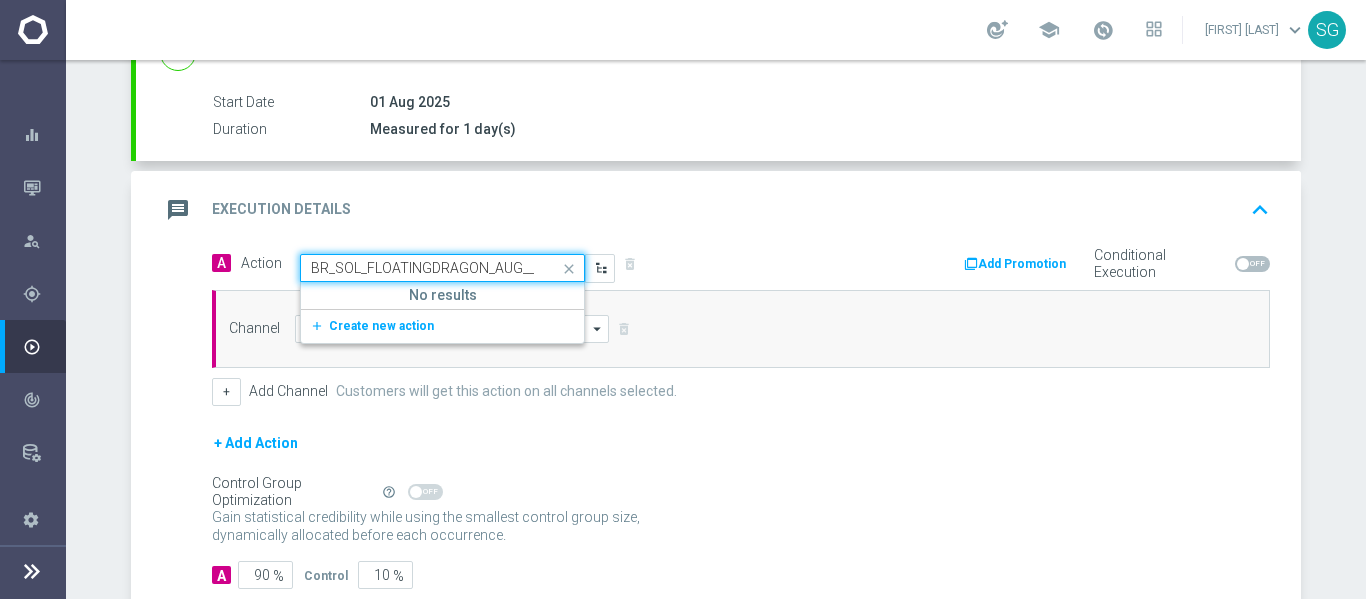 scroll, scrollTop: 0, scrollLeft: 122, axis: horizontal 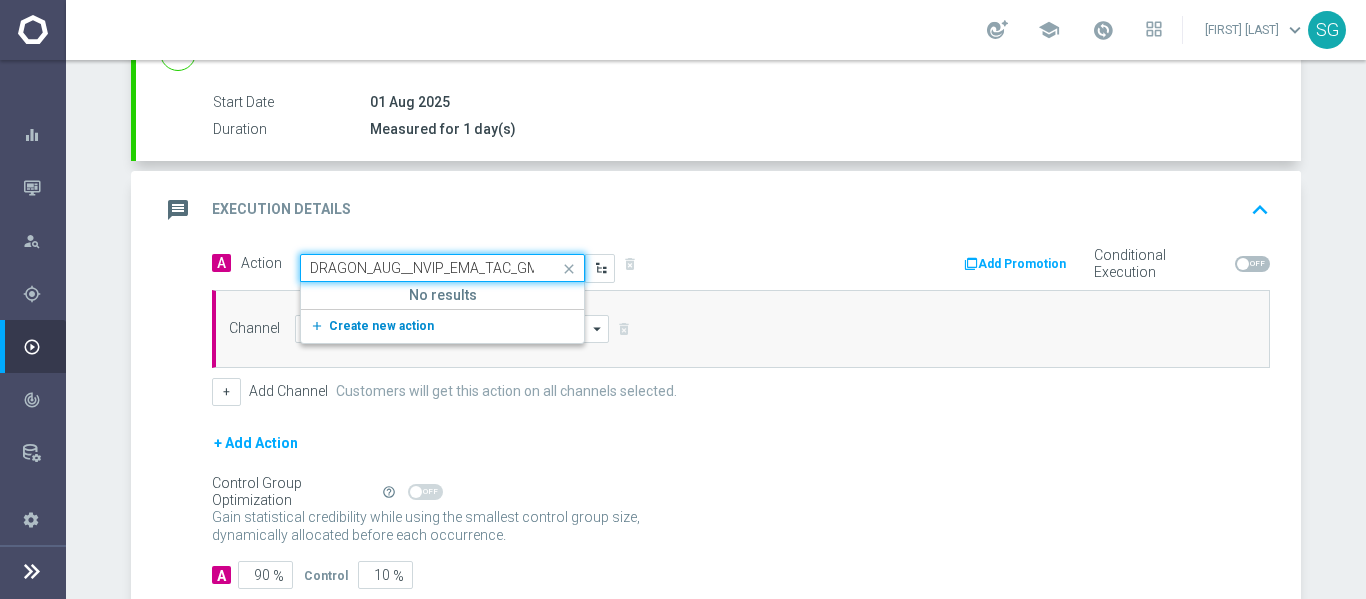 click on "Create new action" at bounding box center [381, 326] 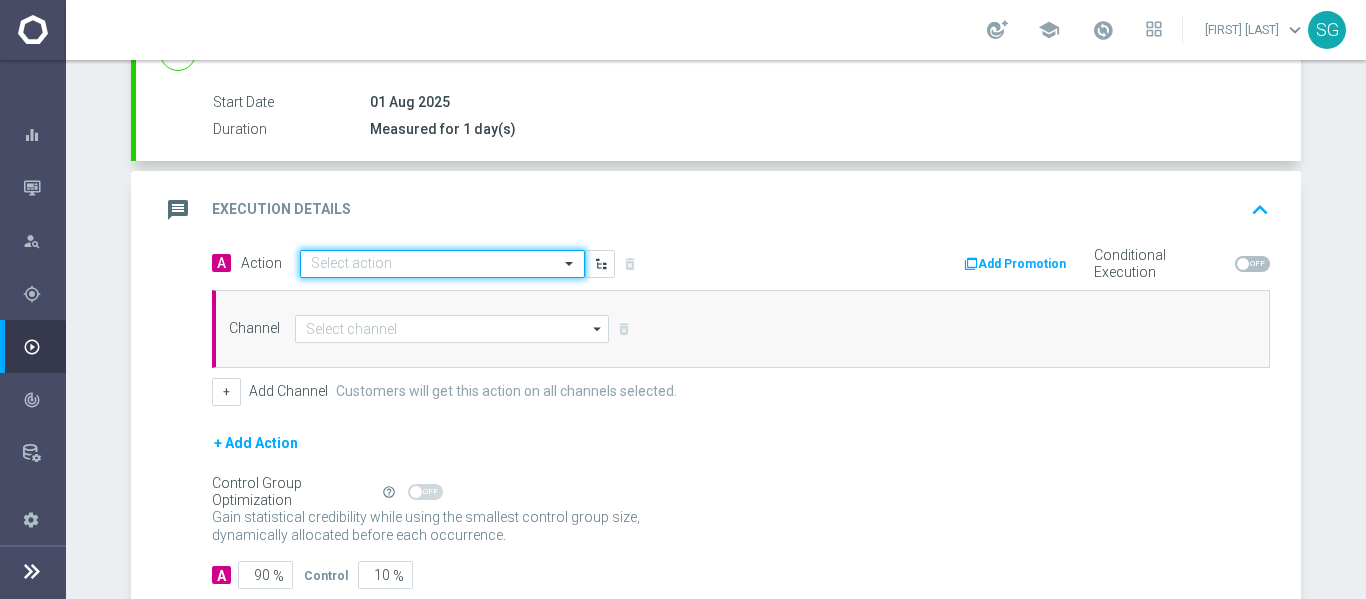 scroll, scrollTop: 0, scrollLeft: 0, axis: both 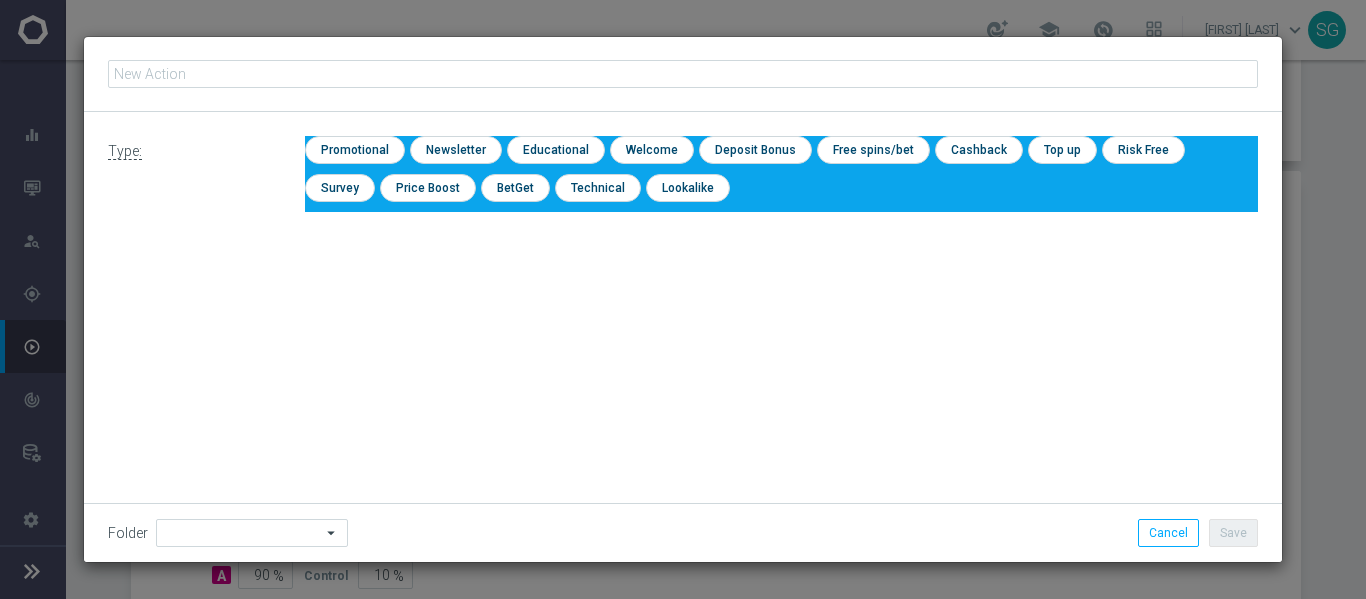 click 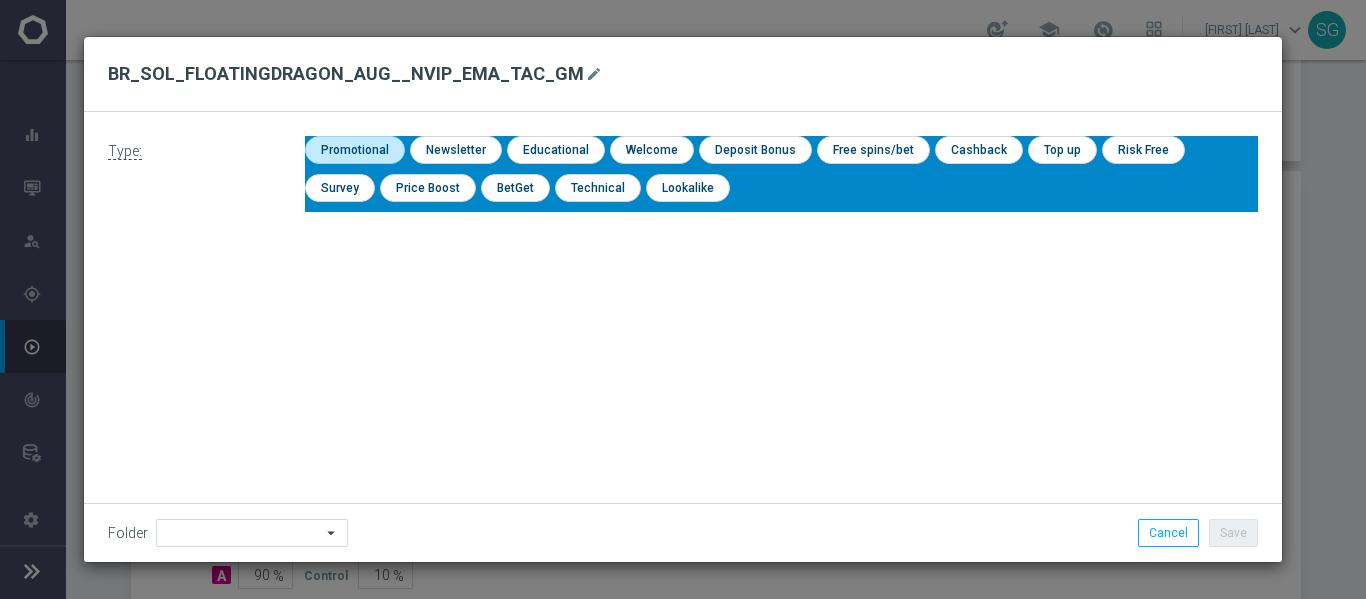 click 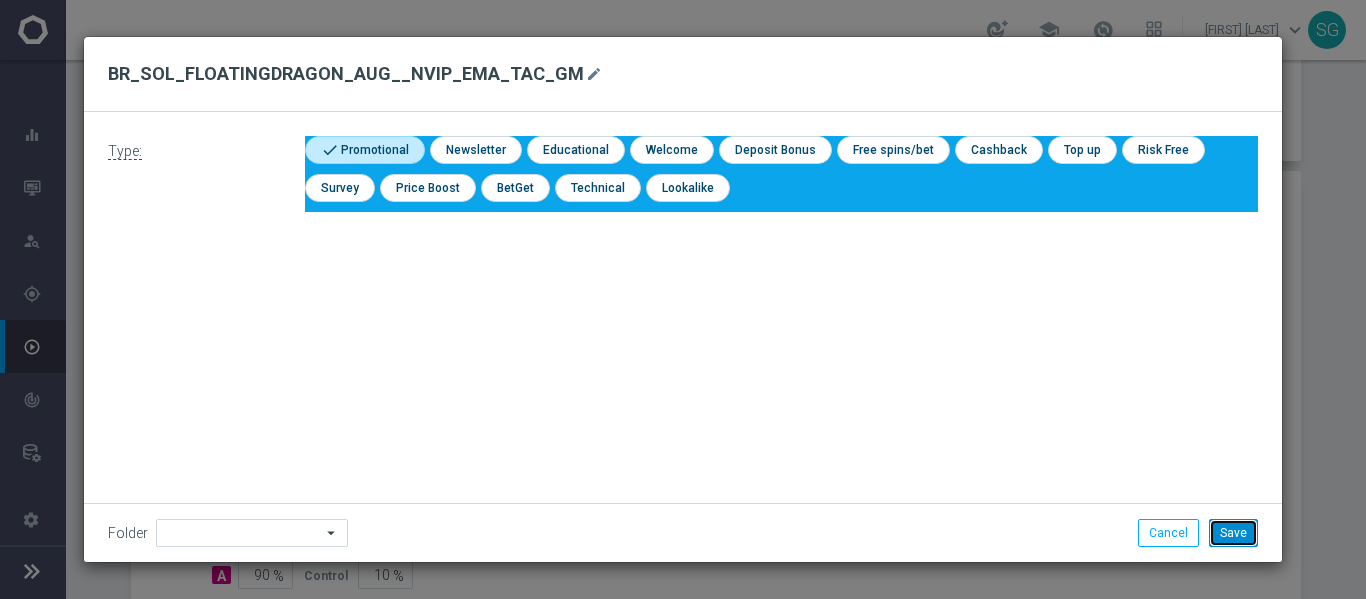 click on "Save" 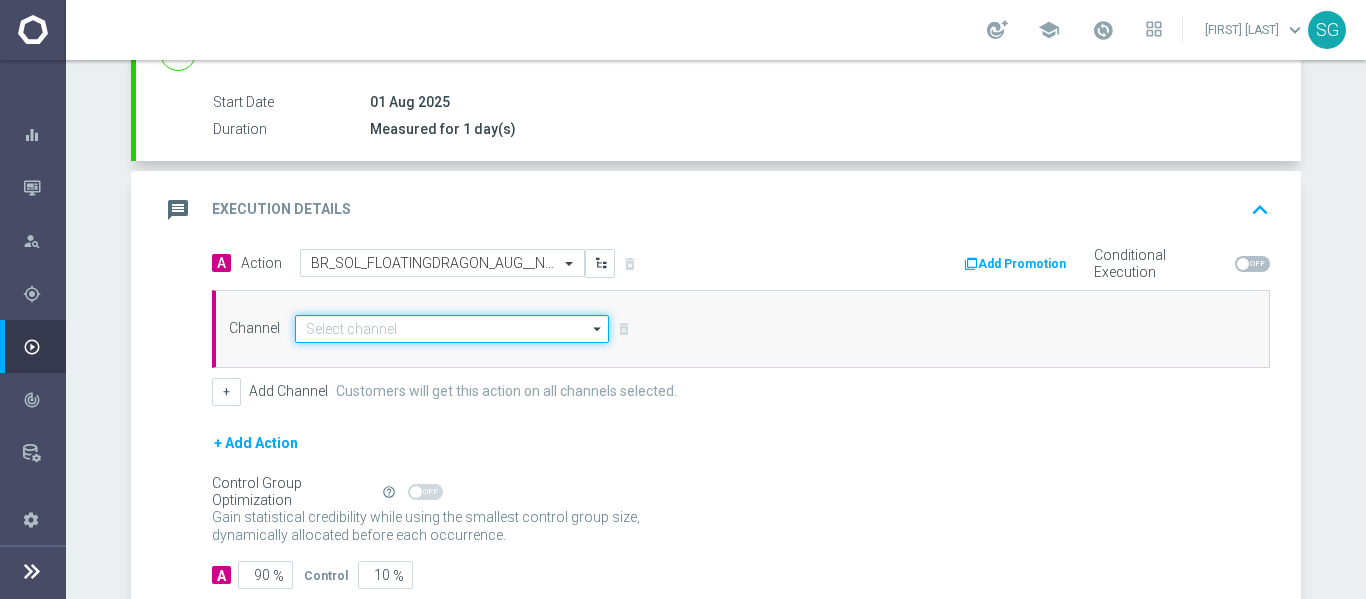 click 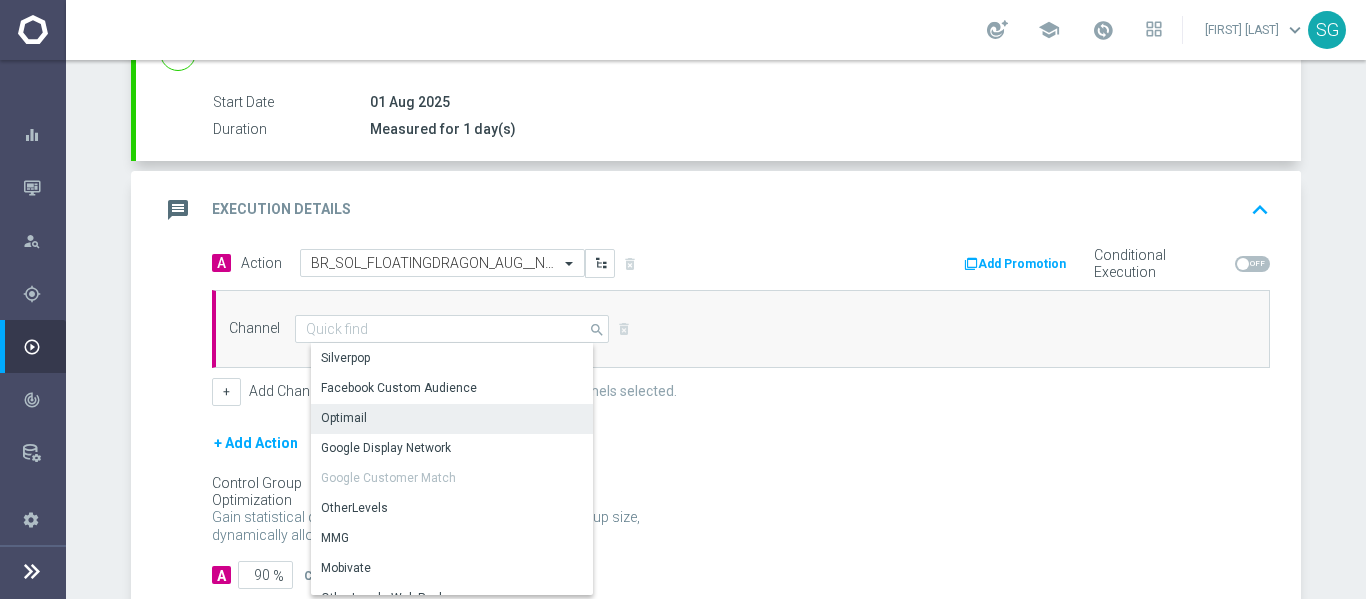 click on "Optimail" 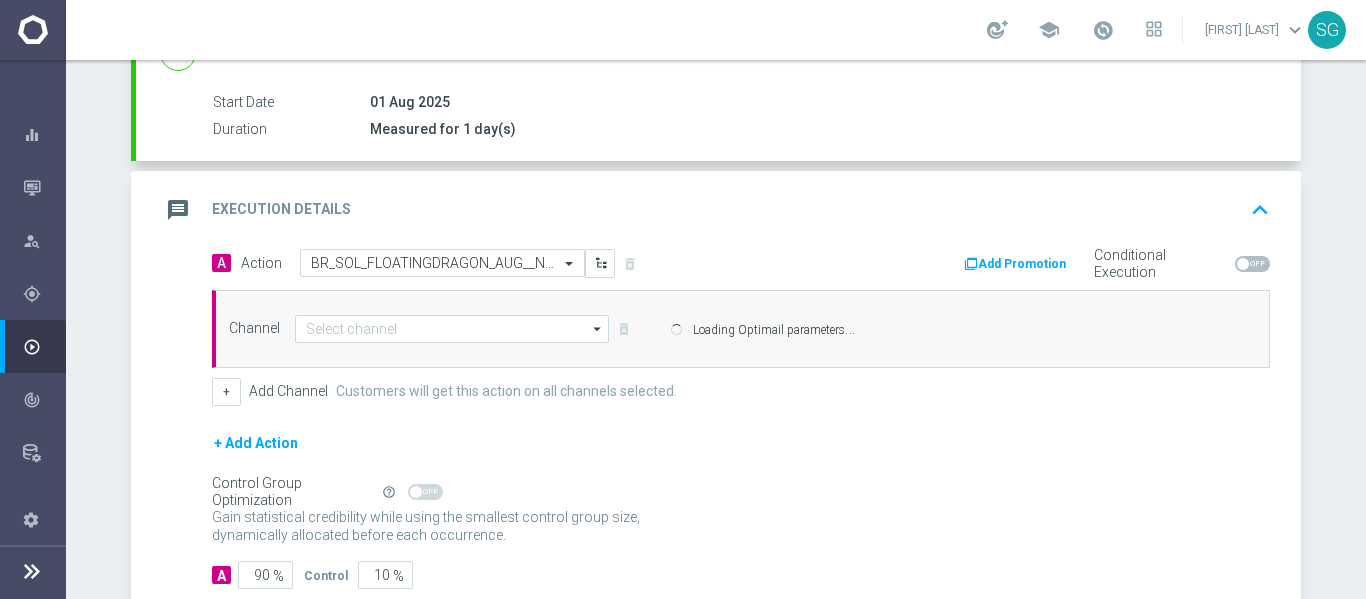 type on "Optimail" 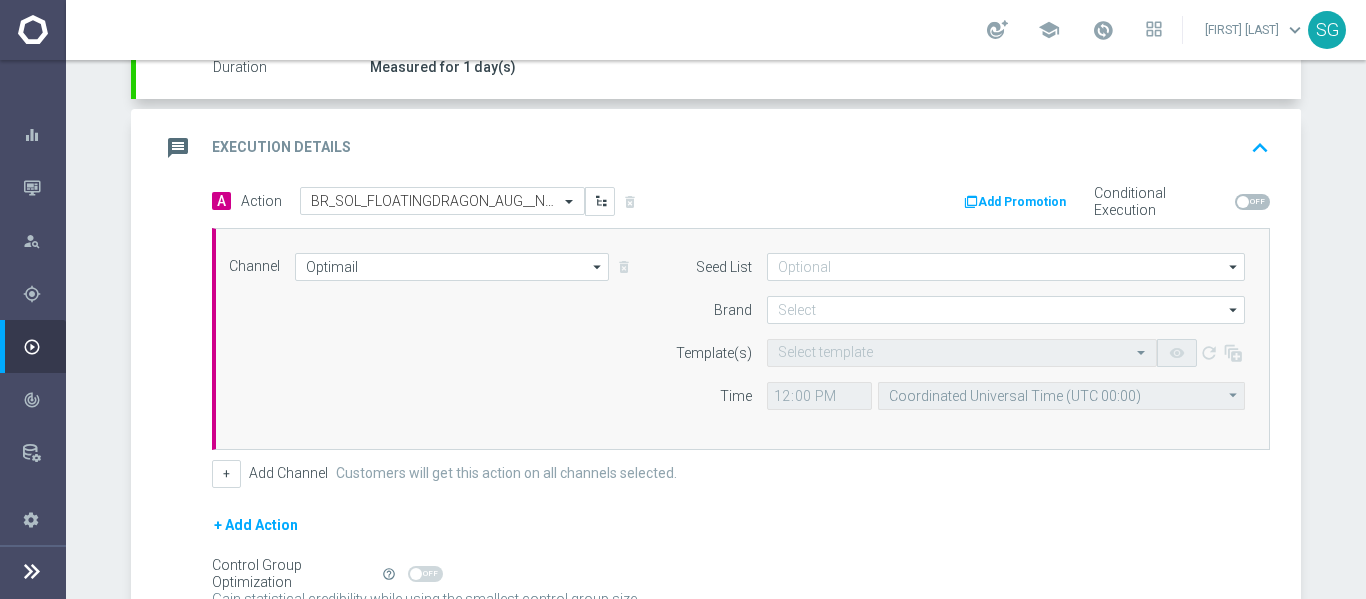 scroll, scrollTop: 376, scrollLeft: 0, axis: vertical 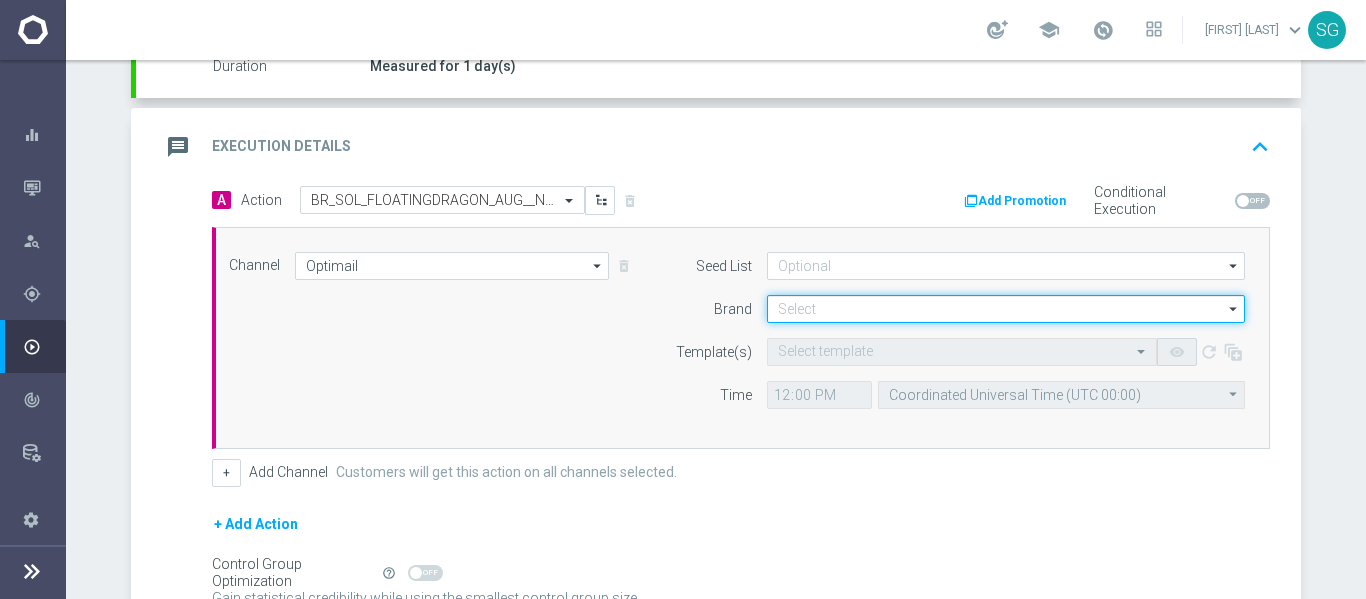 click 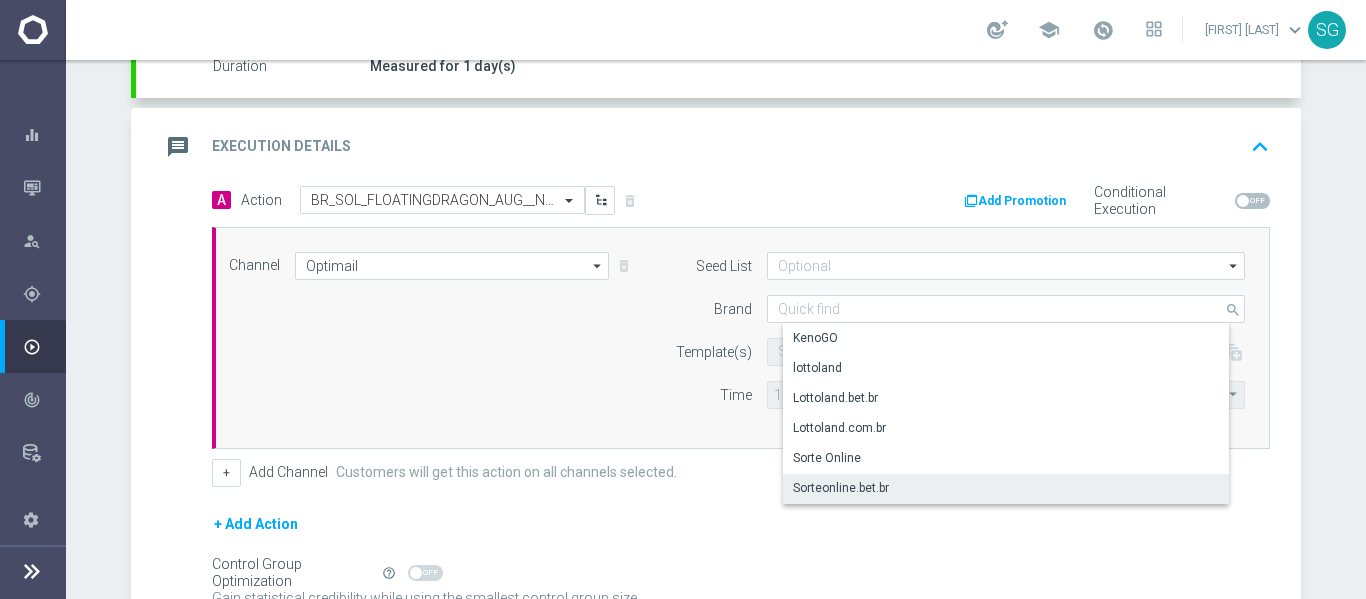 click on "Sorteonline.bet.br" 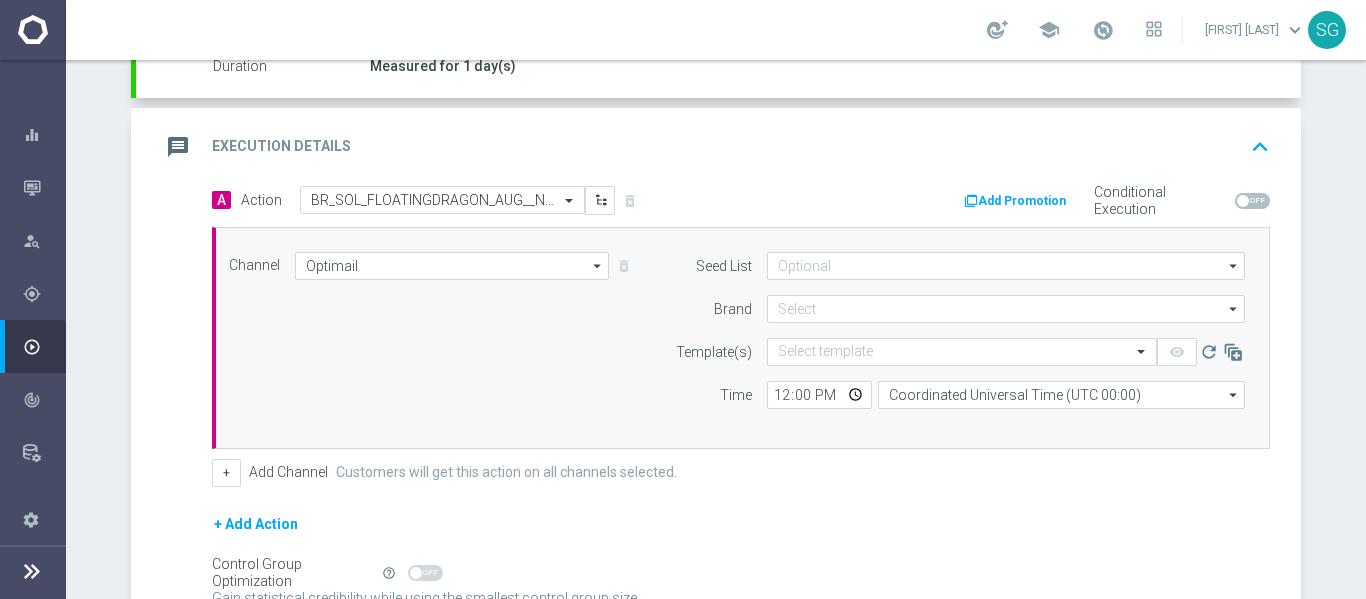 type on "Sorteonline.bet.br" 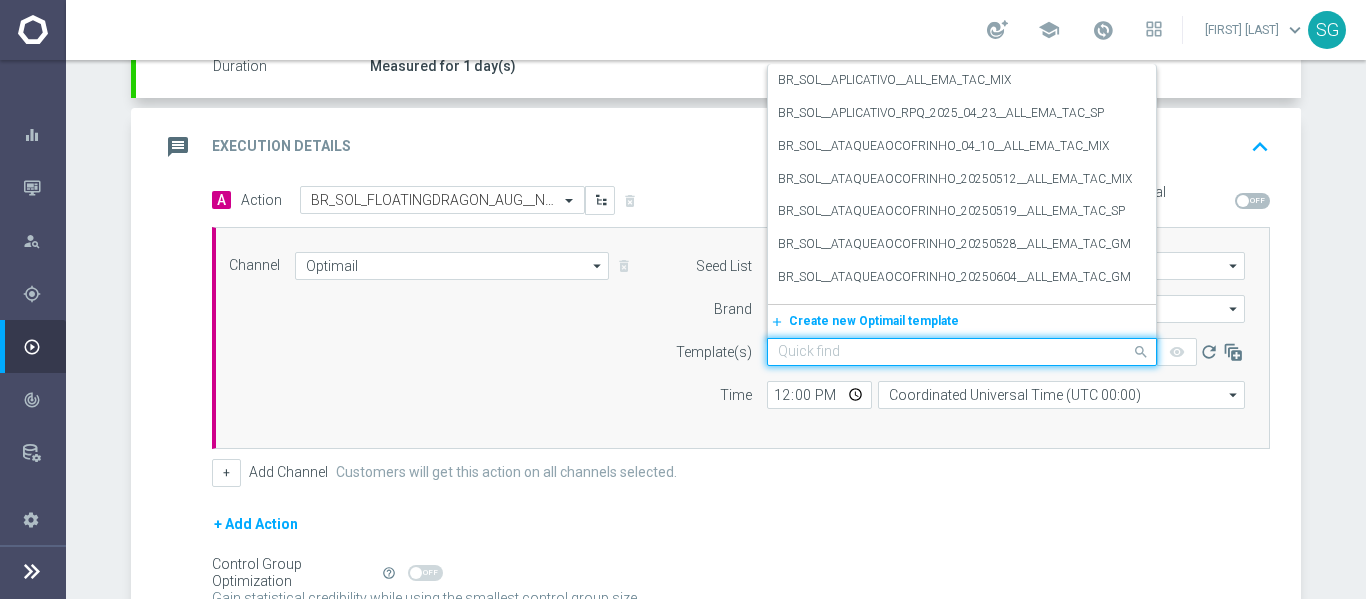 click 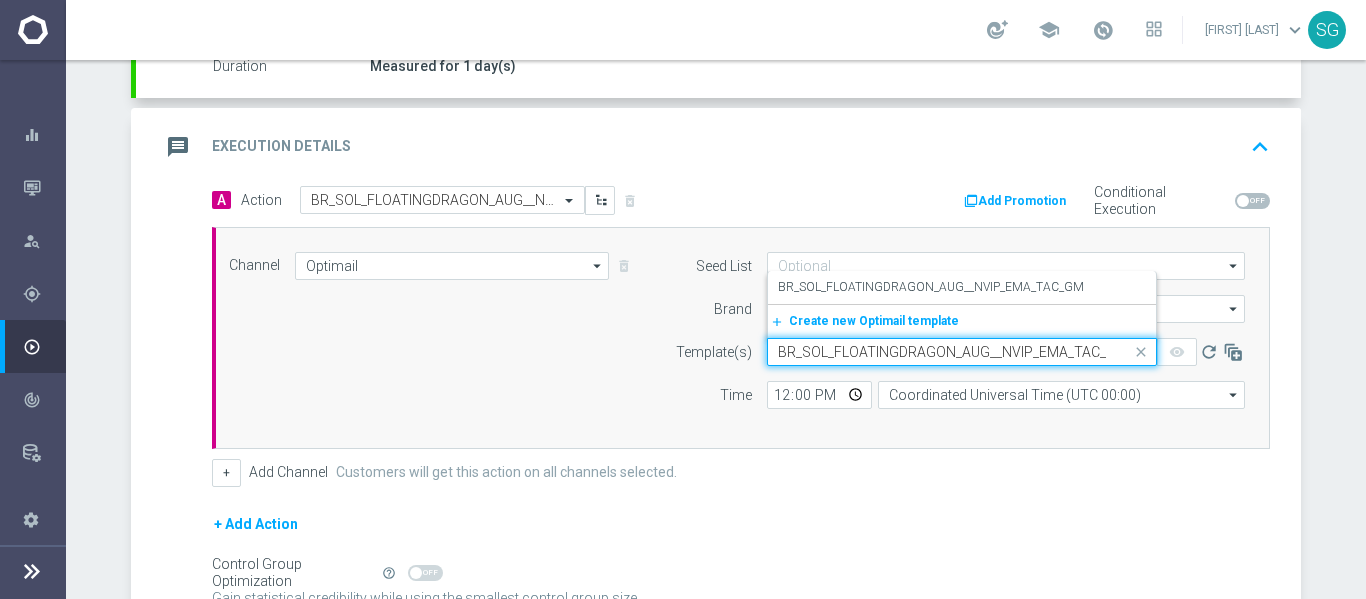 scroll, scrollTop: 0, scrollLeft: 17, axis: horizontal 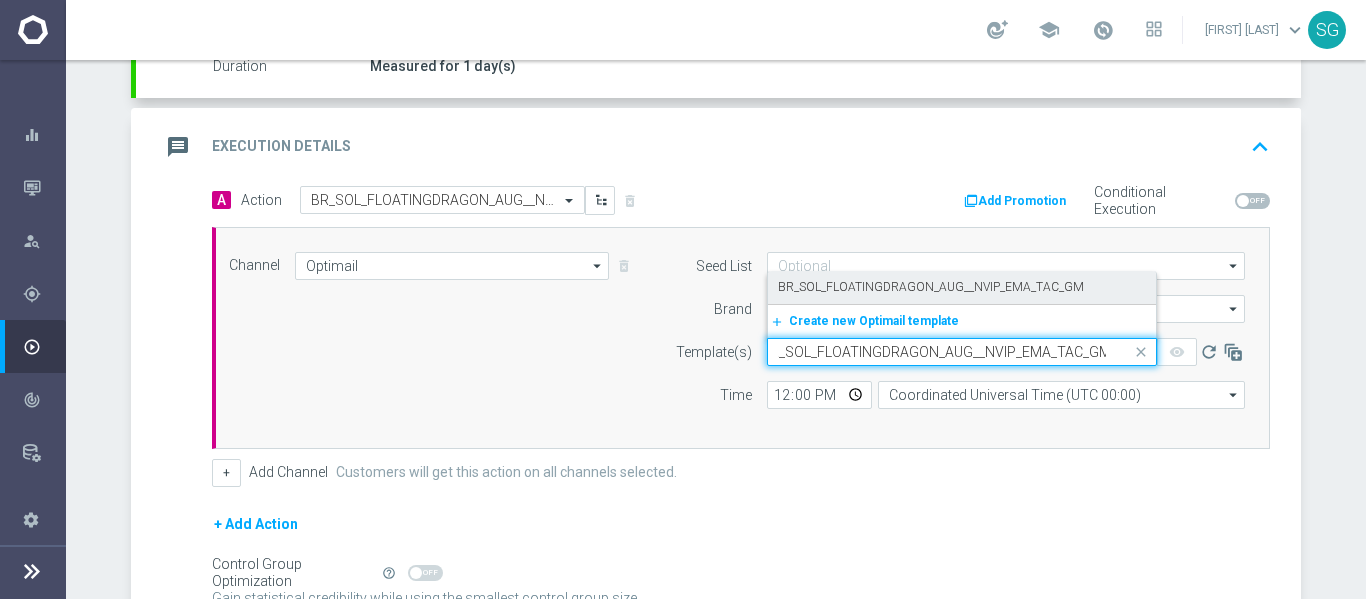 click on "BR_SOL_FLOATINGDRAGON_AUG__NVIP_EMA_TAC_GM" at bounding box center [931, 287] 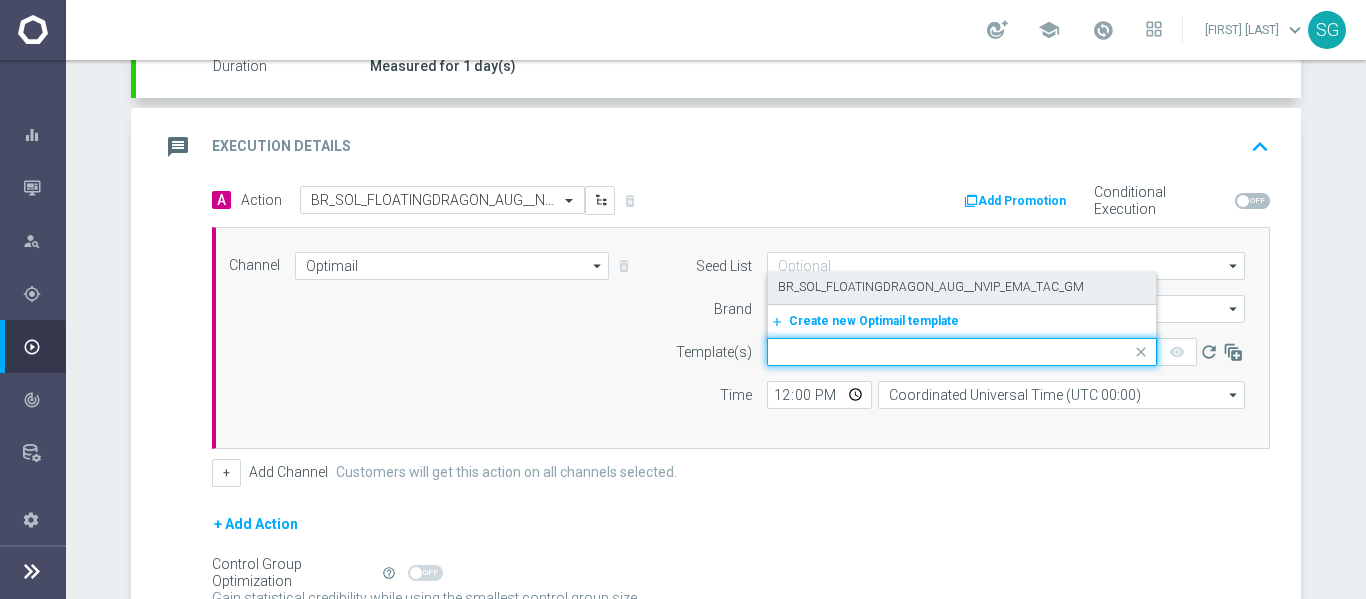 scroll, scrollTop: 0, scrollLeft: 0, axis: both 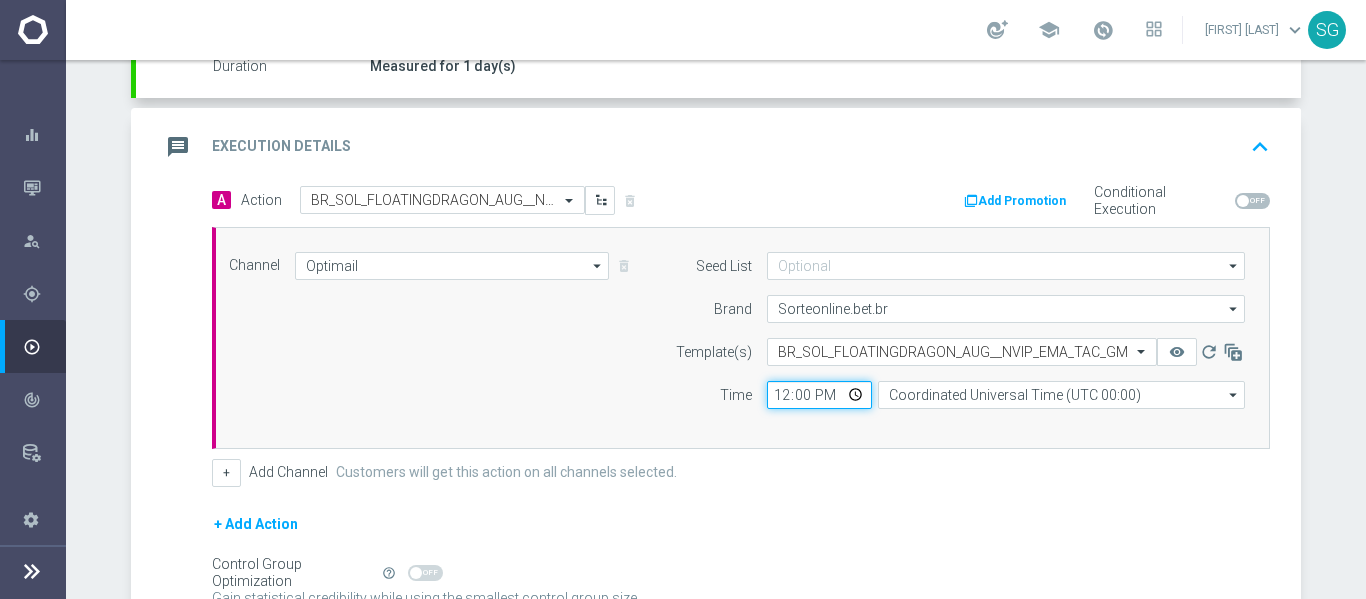 click on "12:00" 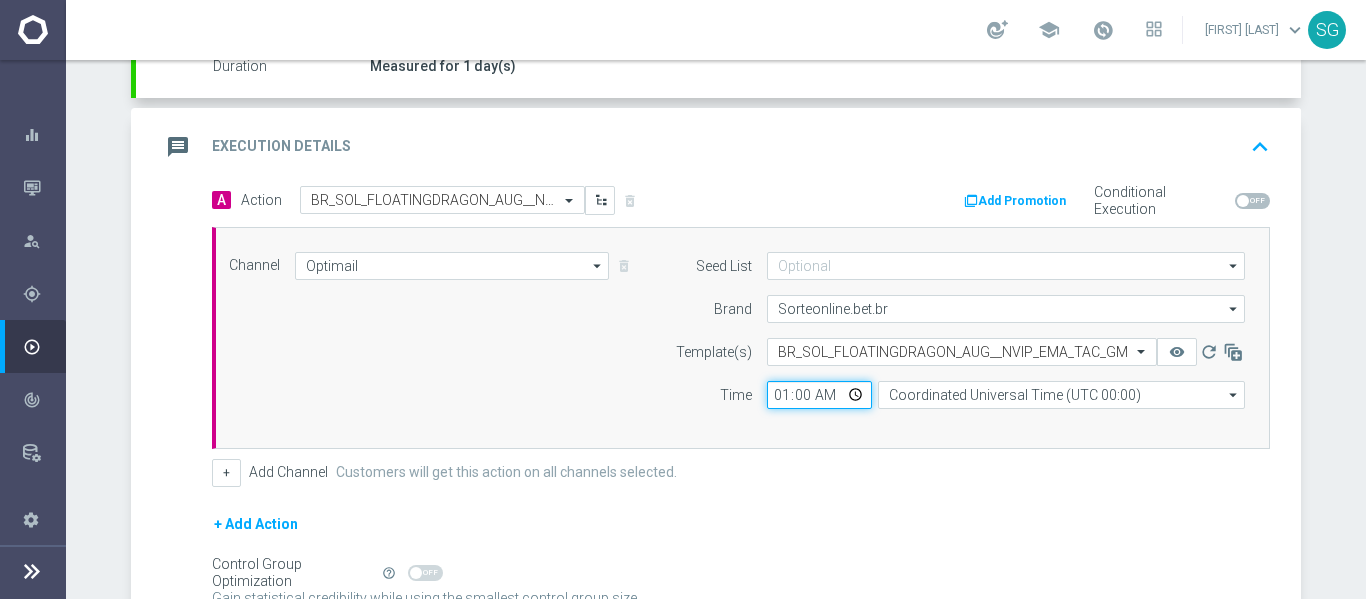 type on "18:00" 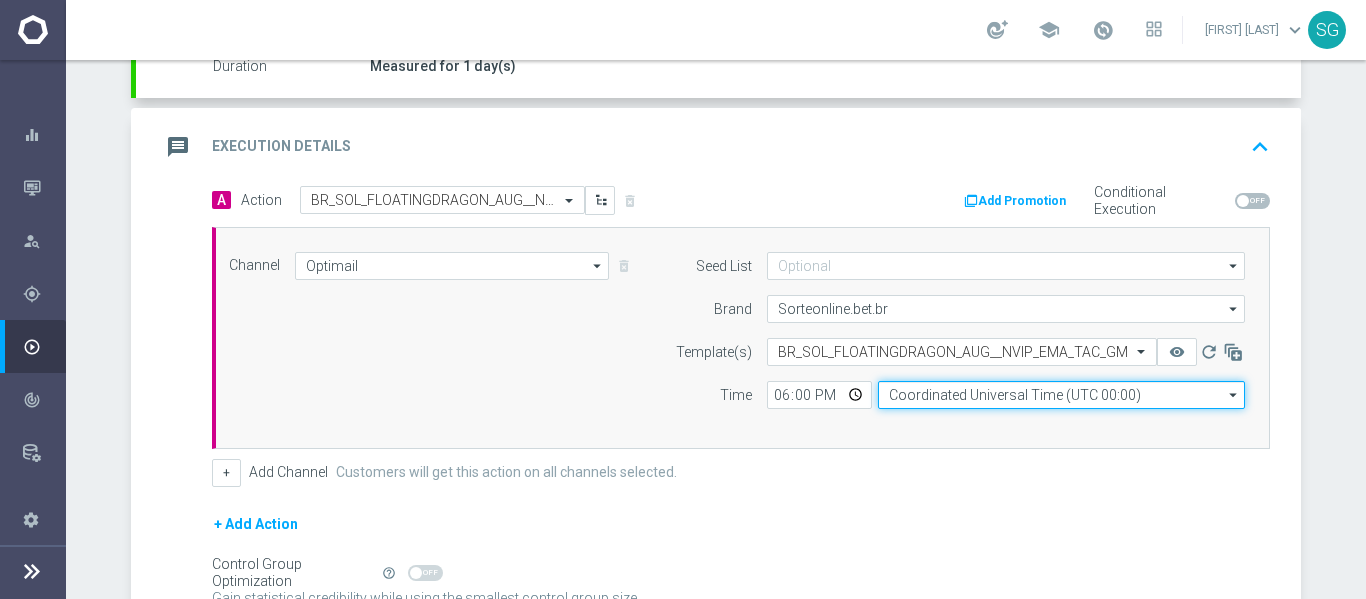 click on "Coordinated Universal Time (UTC 00:00)" 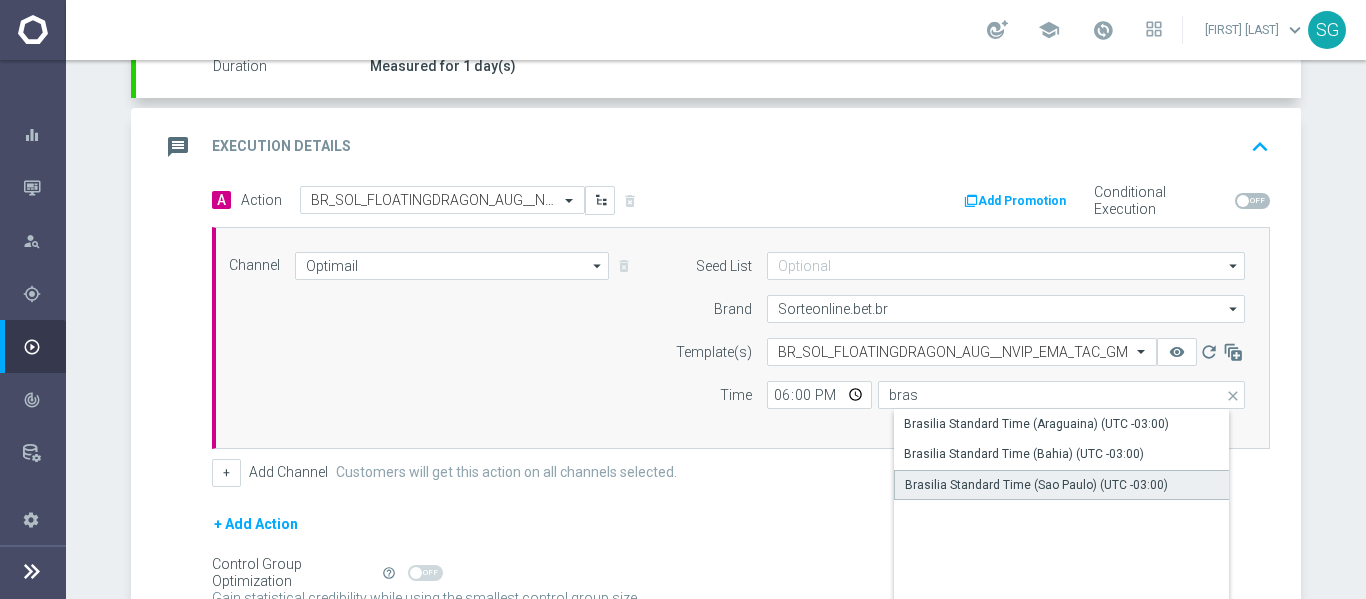 click on "Brasilia Standard Time (Sao Paulo) (UTC -03:00)" 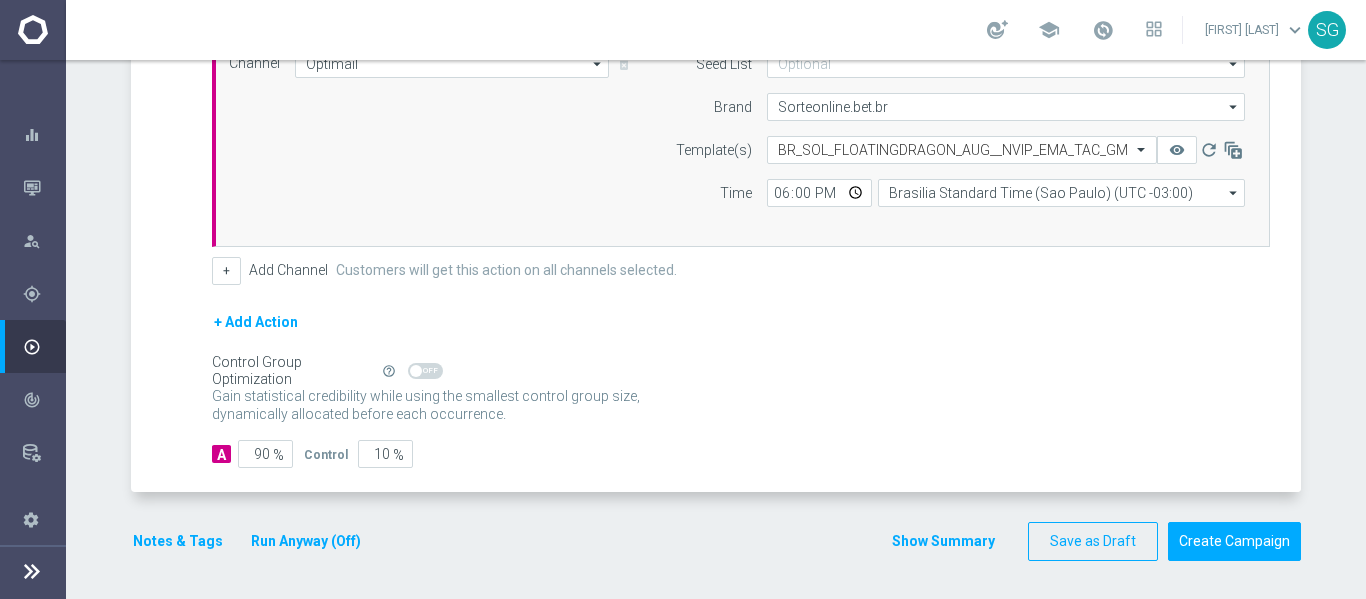 scroll, scrollTop: 580, scrollLeft: 0, axis: vertical 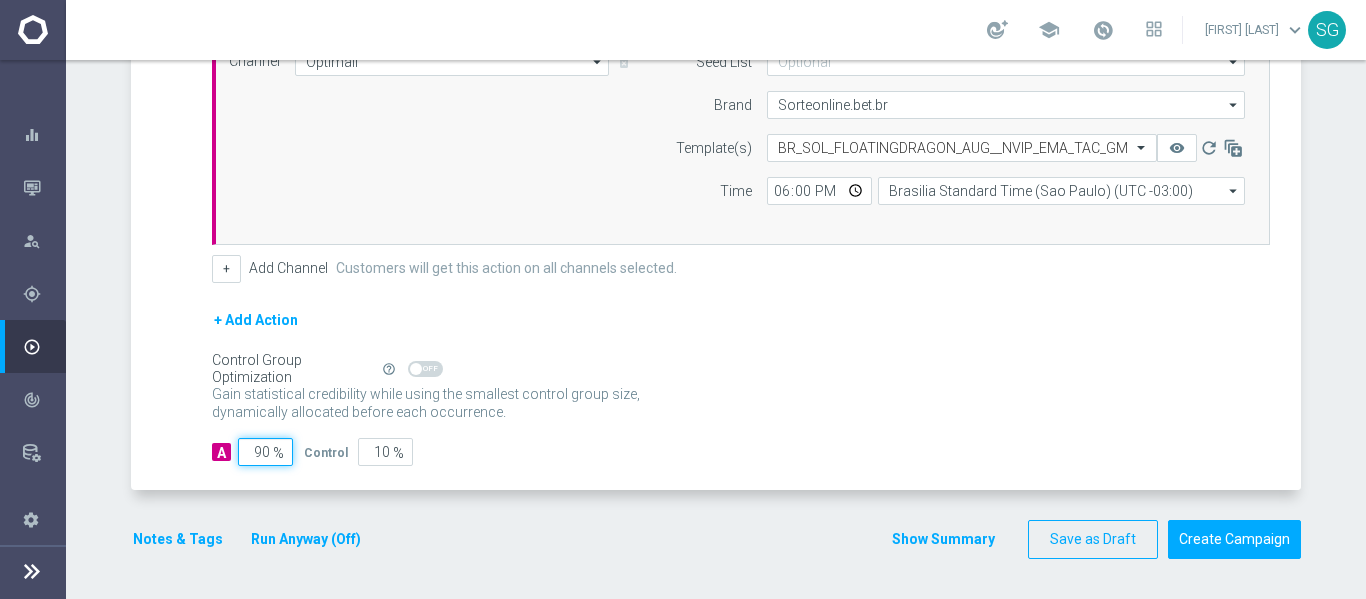 click on "90" 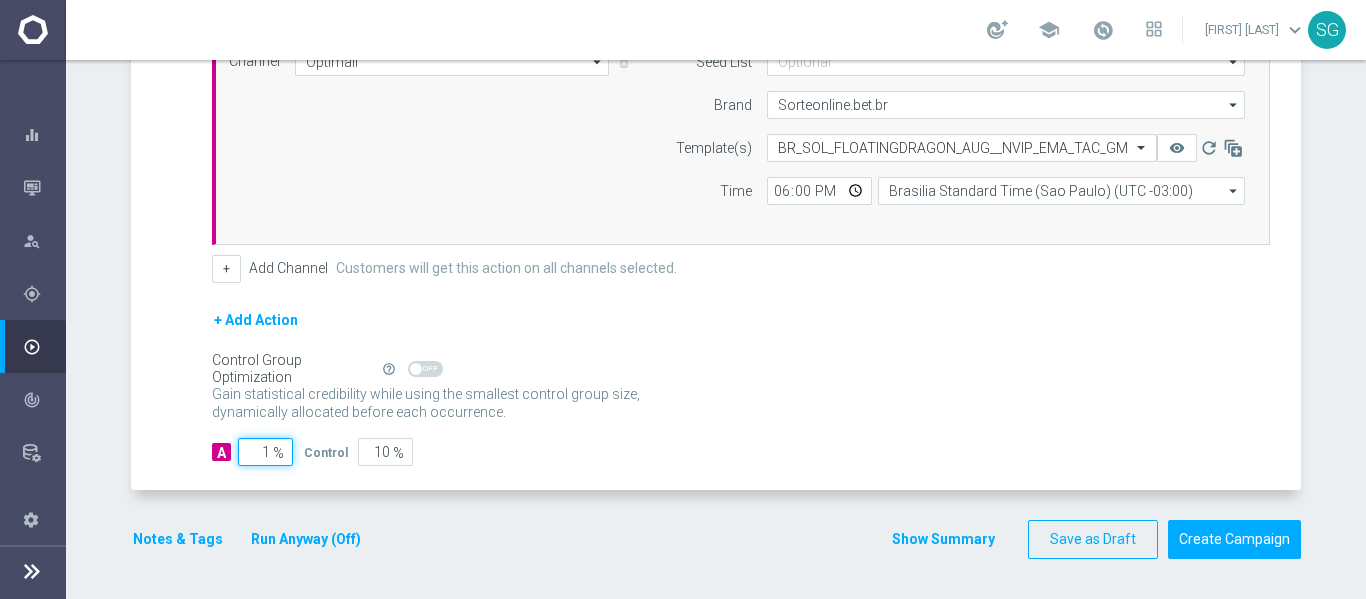 type on "99" 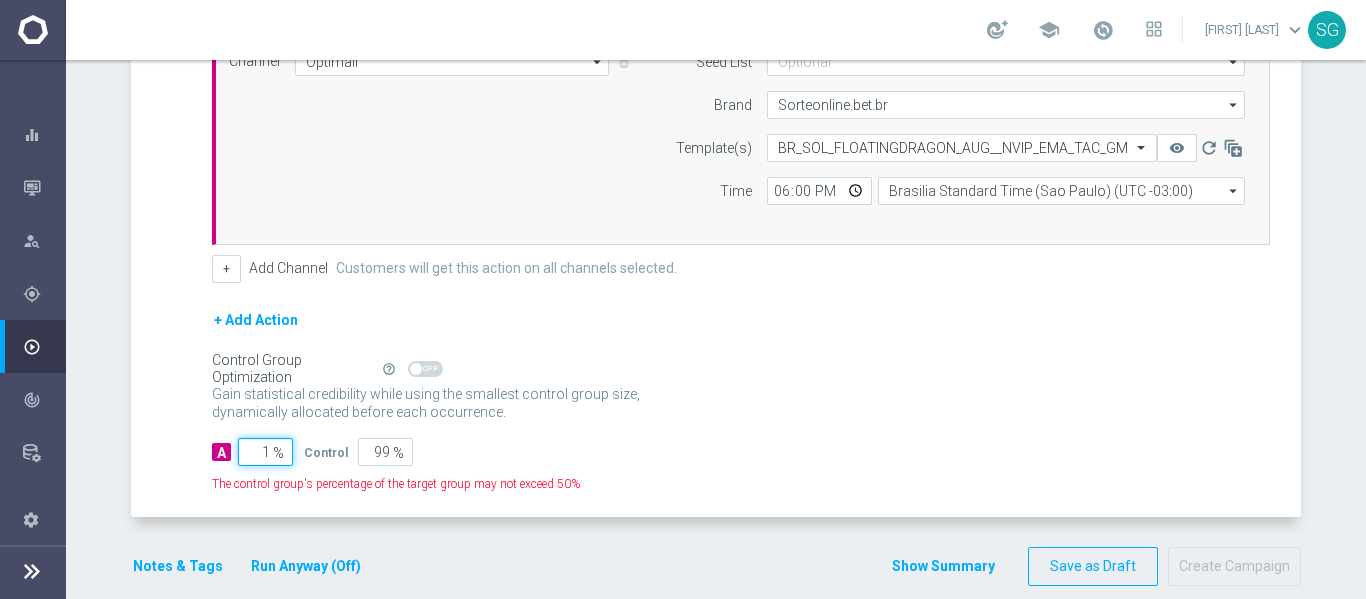 type on "10" 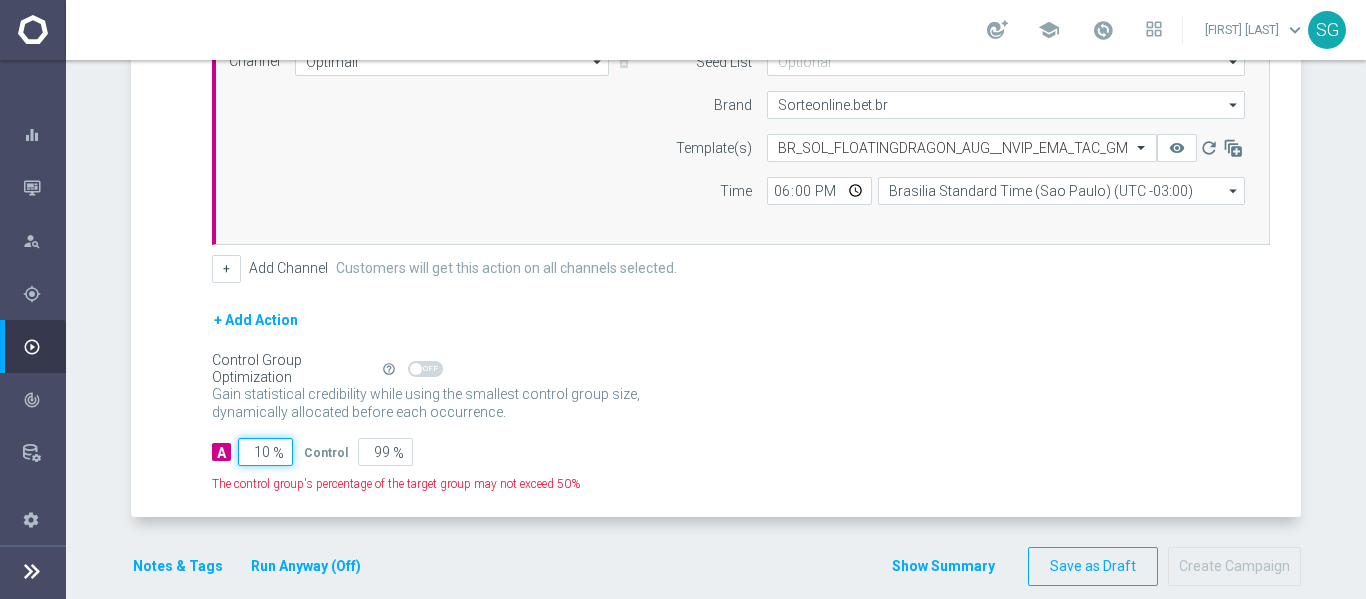 type on "90" 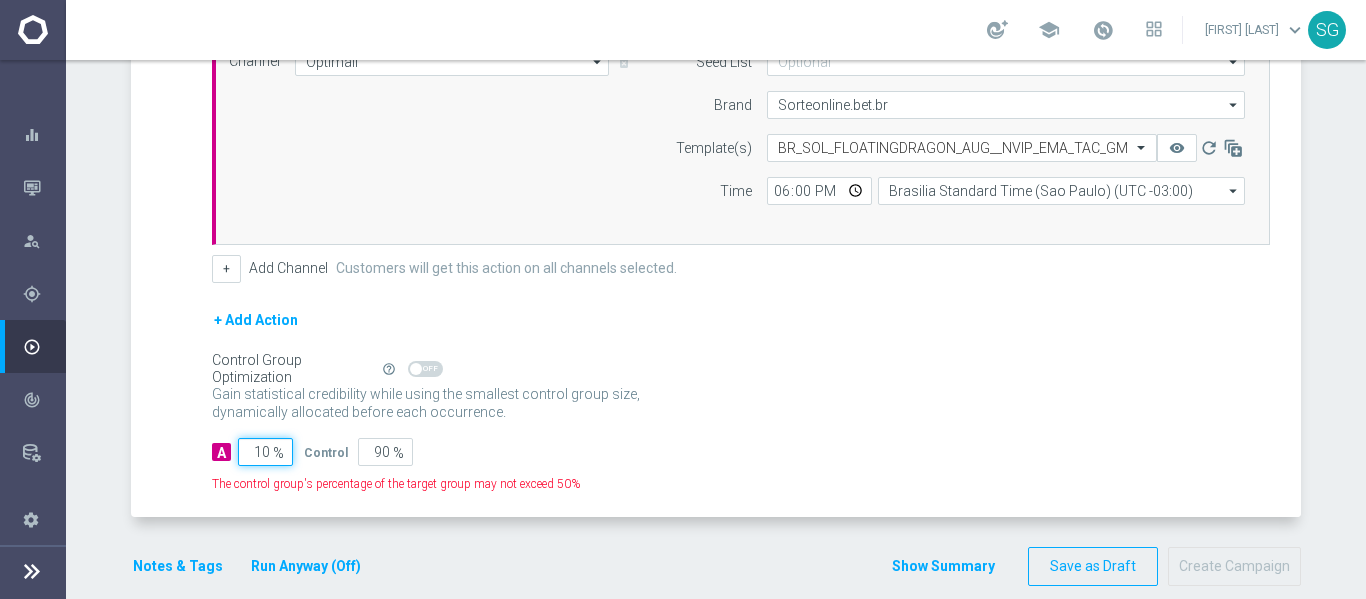 type on "100" 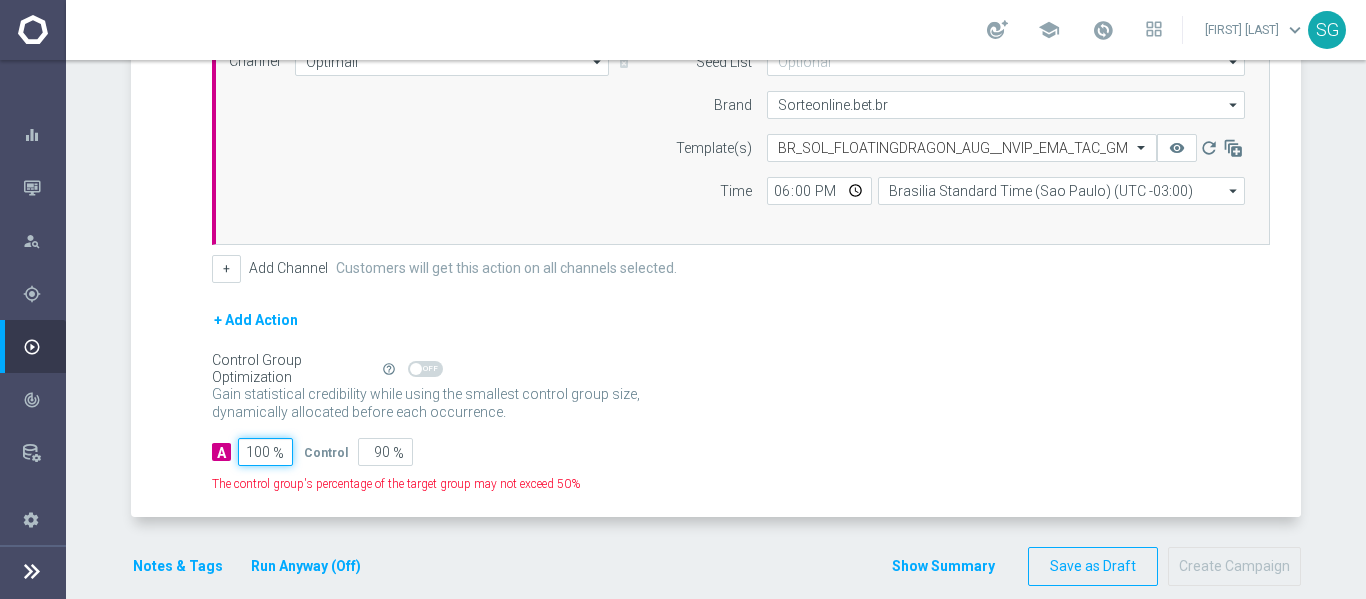 type on "0" 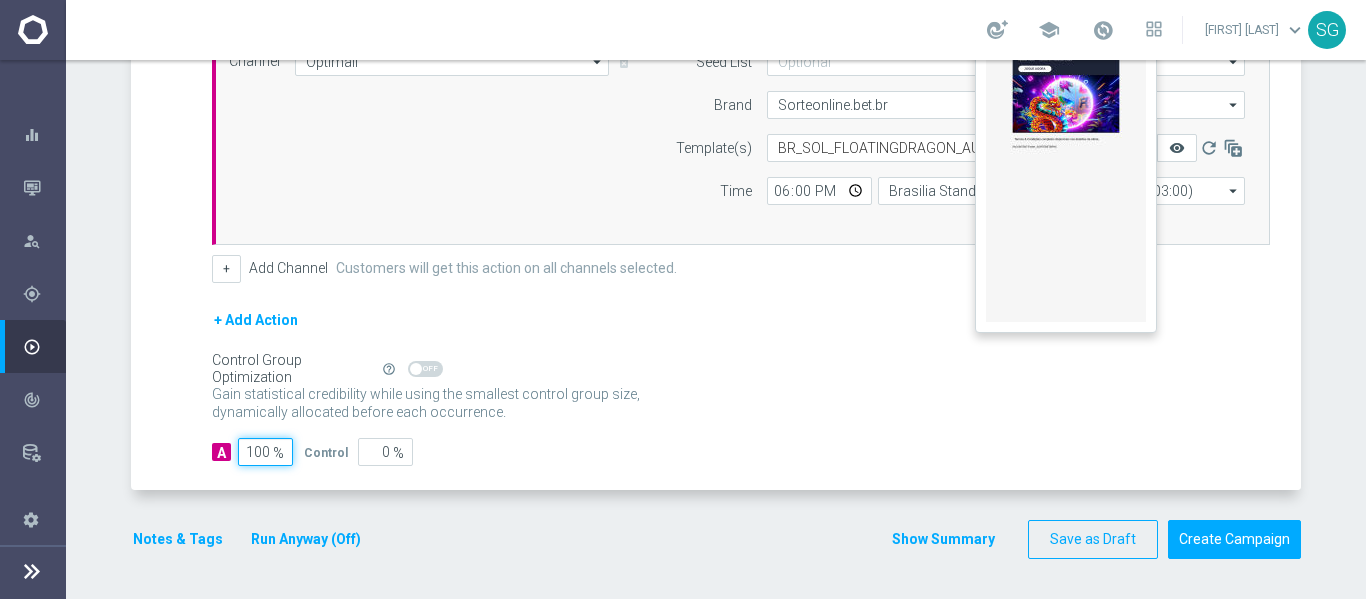 type on "100" 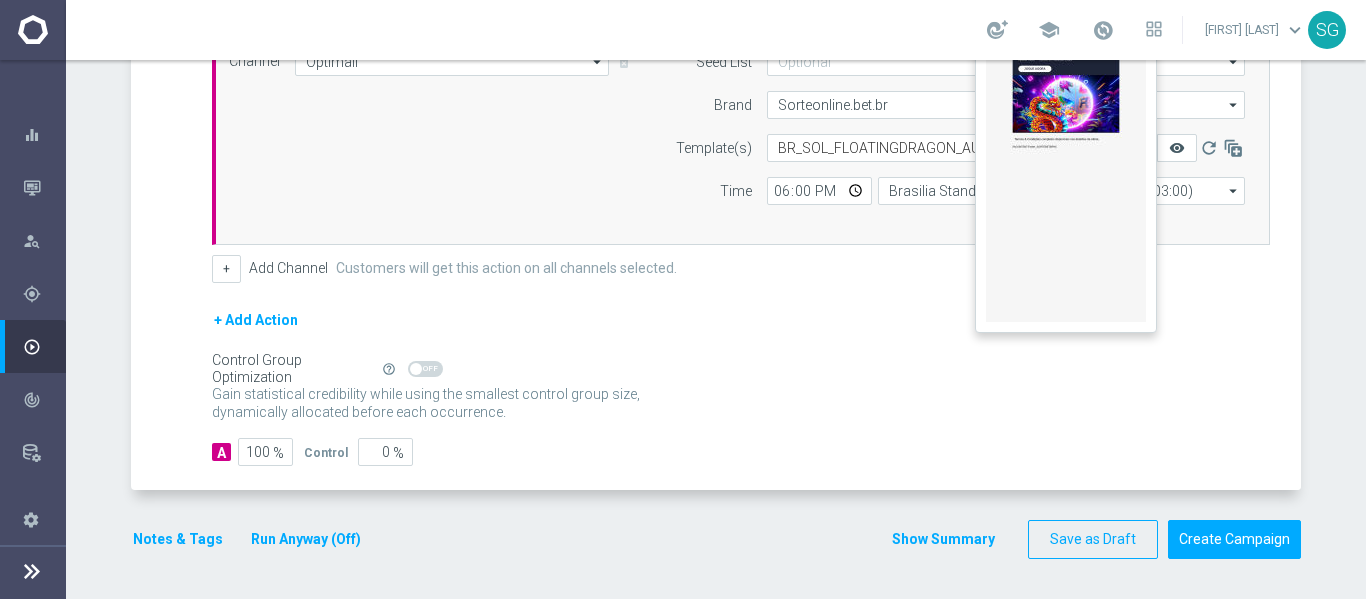 click on "remove_red_eye" 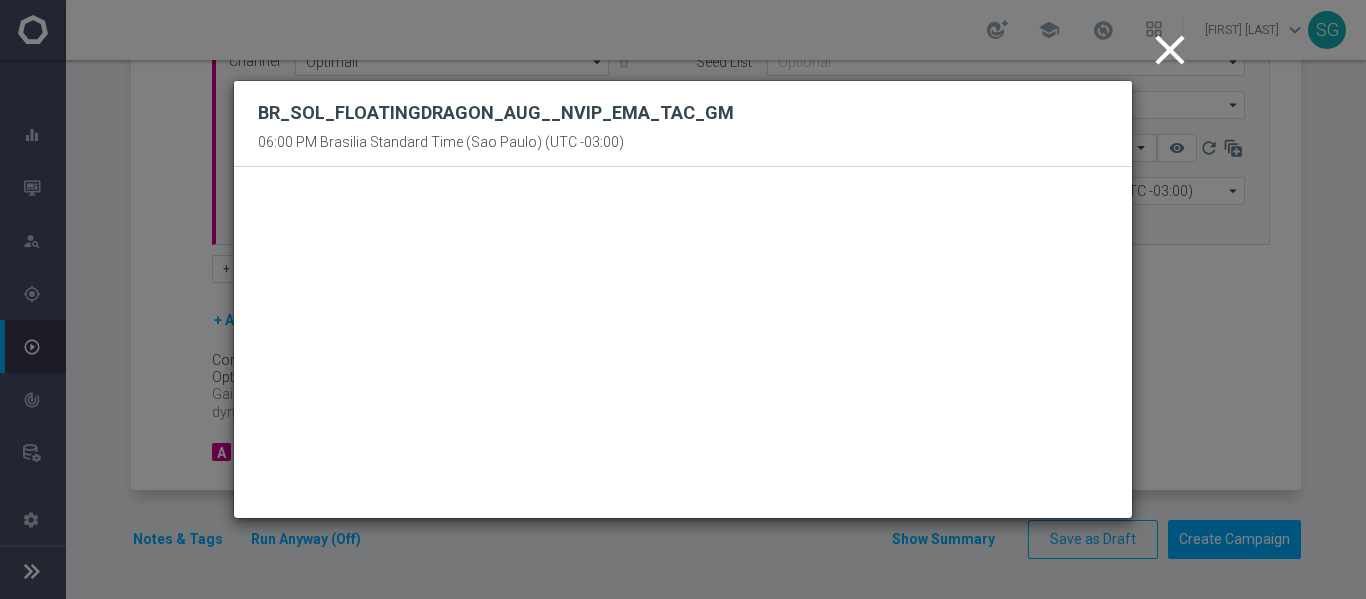 click on "close" 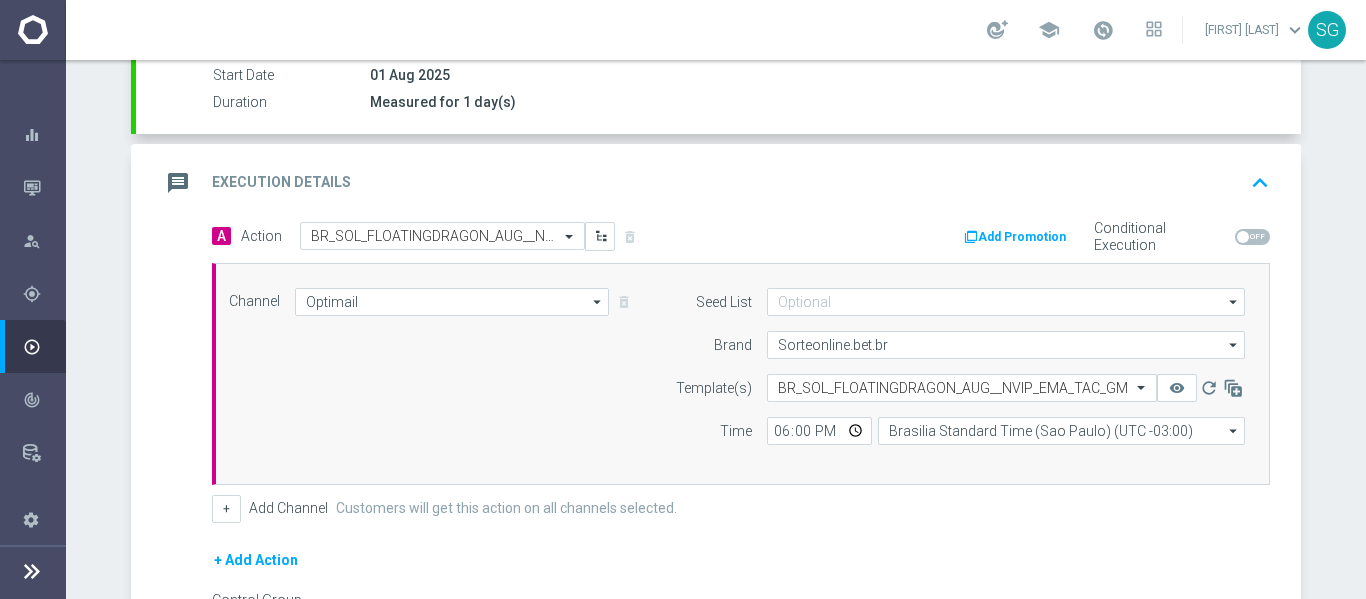 scroll, scrollTop: 338, scrollLeft: 0, axis: vertical 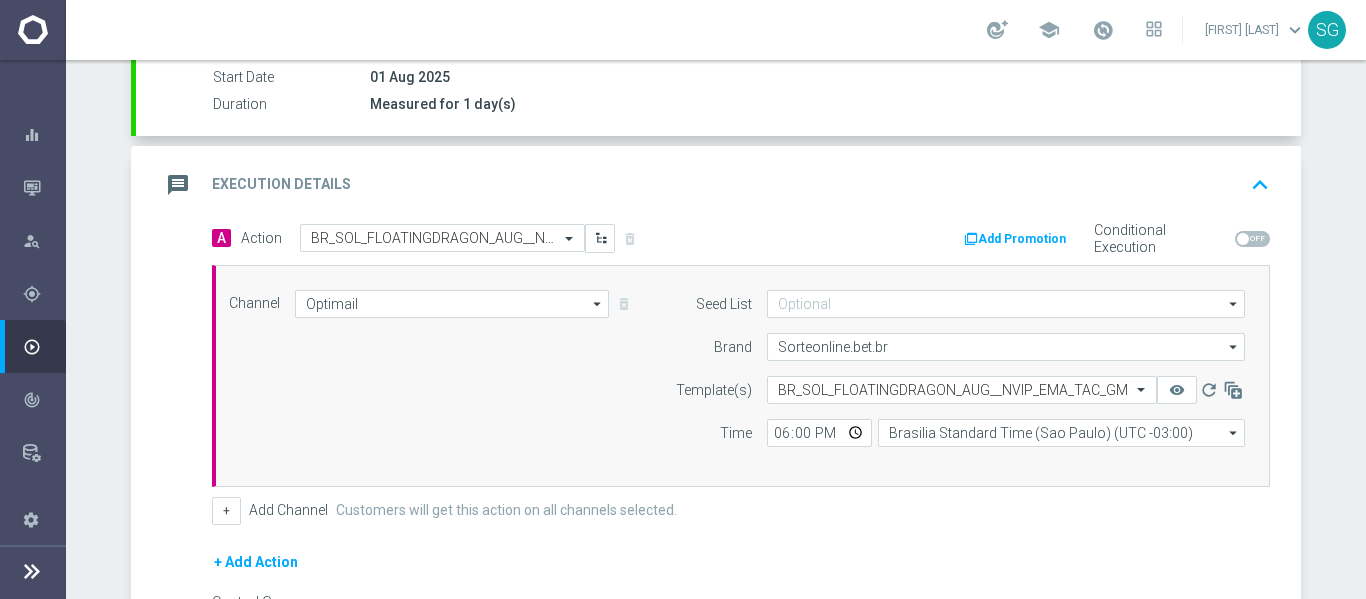 click on "message
Execution Details
keyboard_arrow_up" 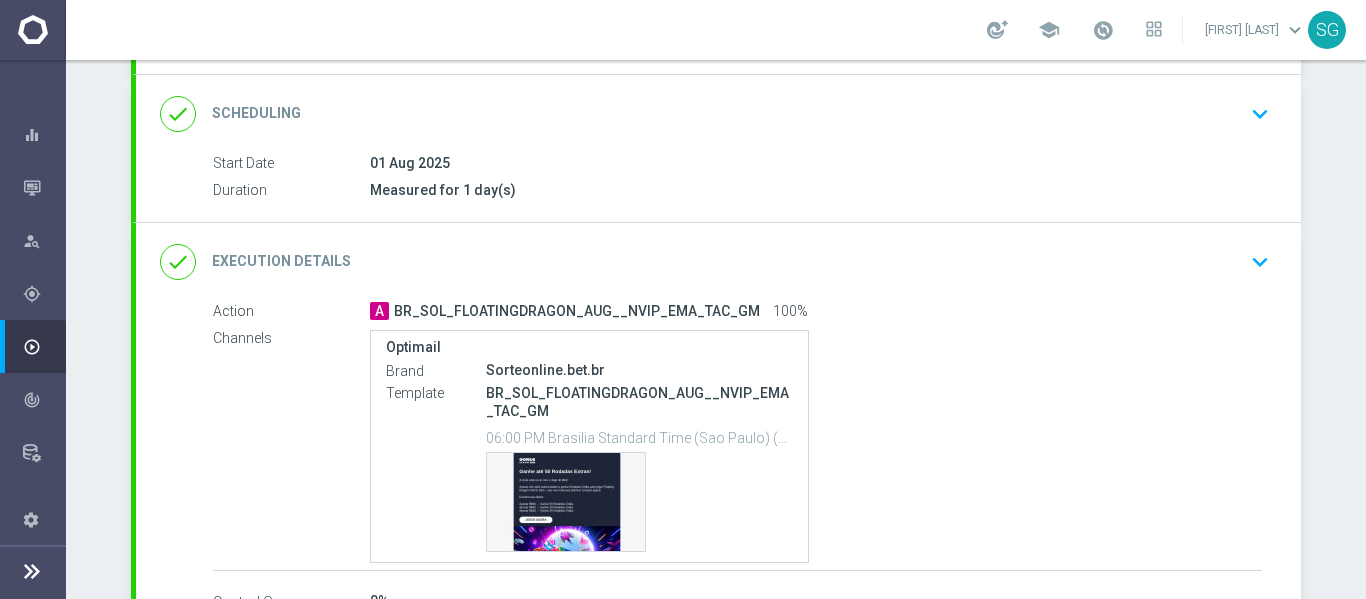 scroll, scrollTop: 395, scrollLeft: 0, axis: vertical 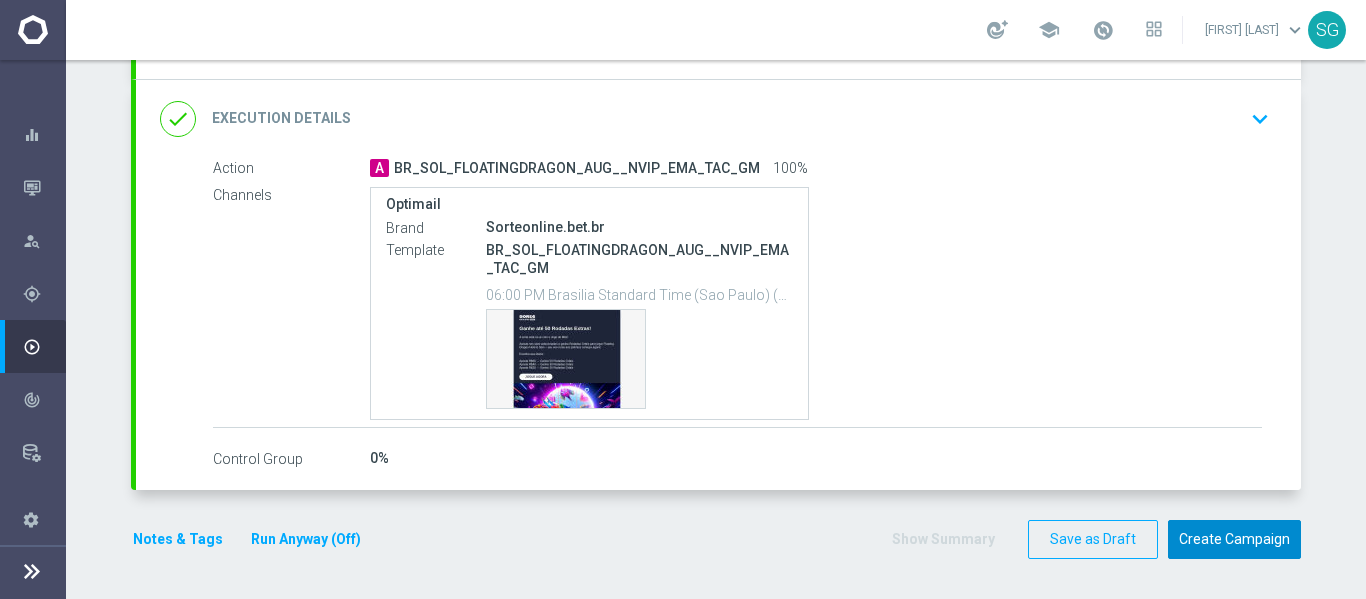 click on "Create Campaign" 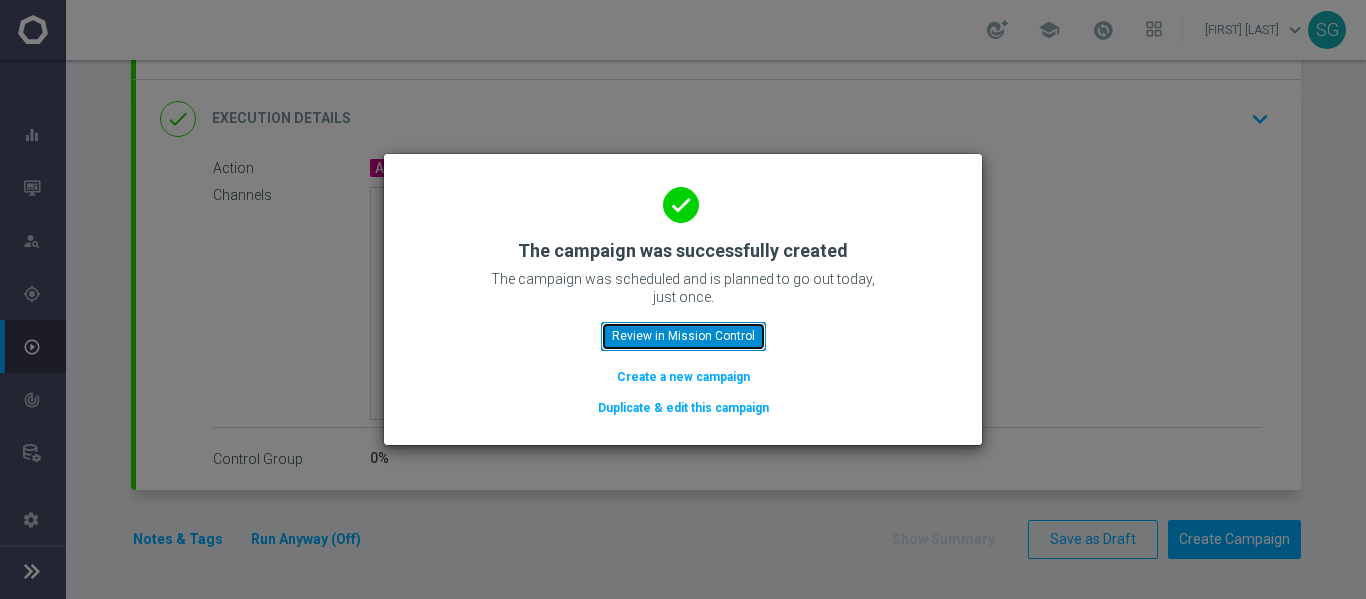 click on "Review in Mission Control" 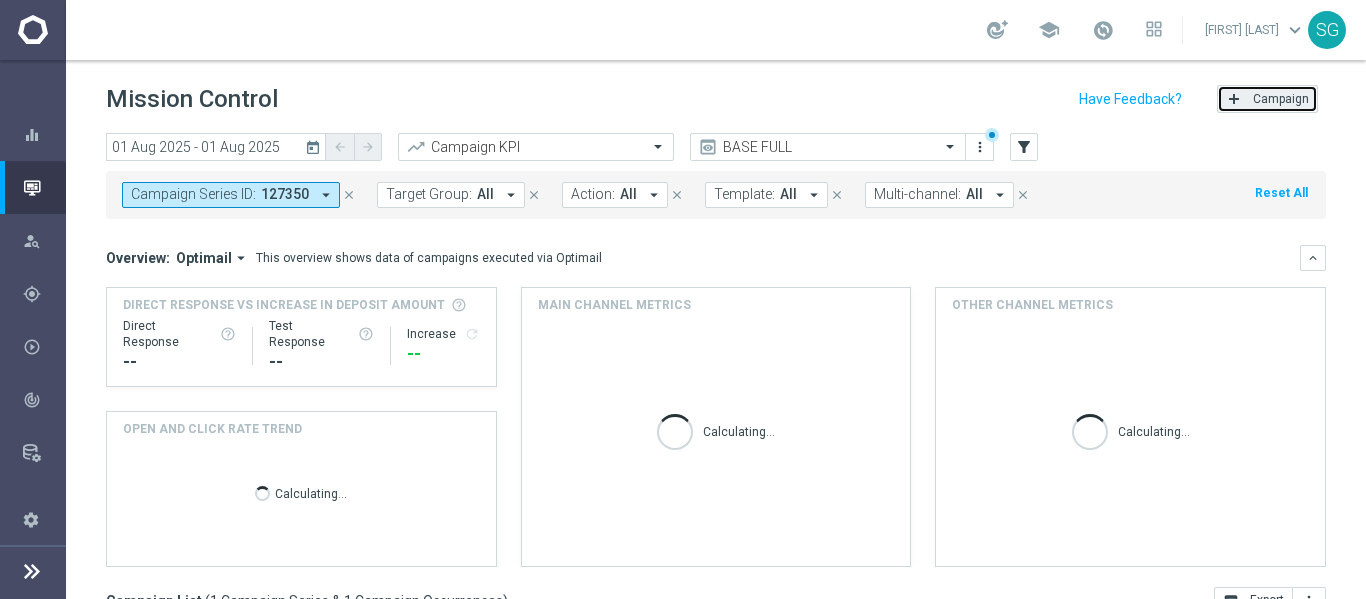 click on "add
Campaign" 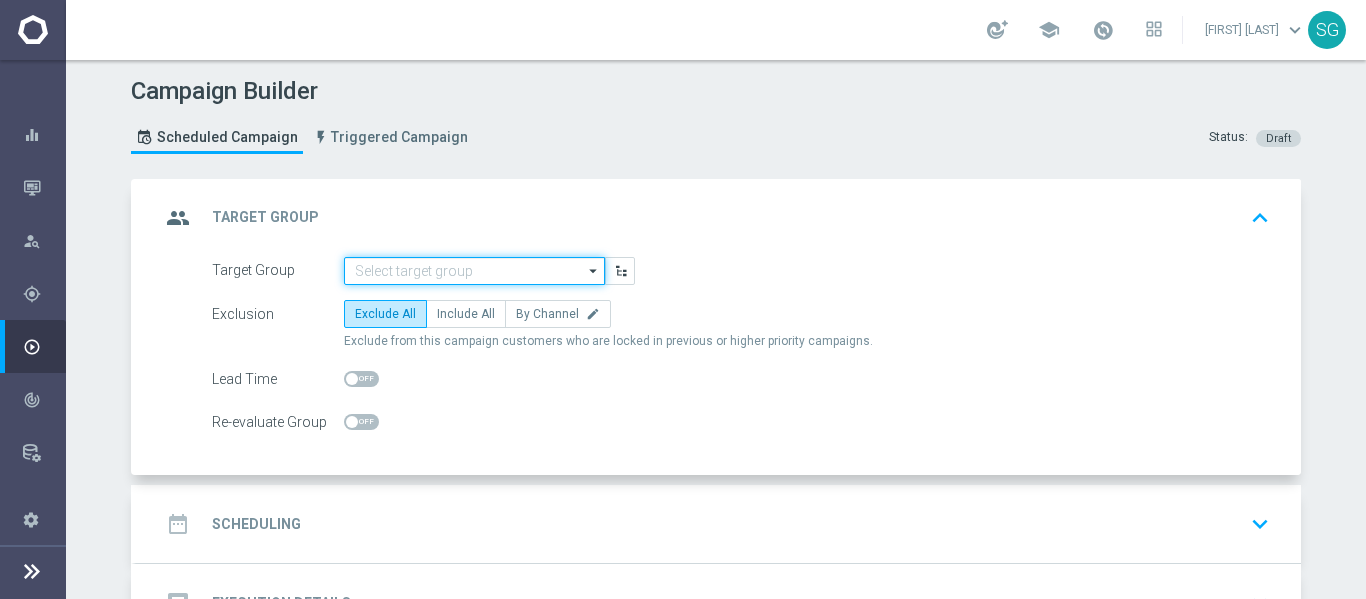 click 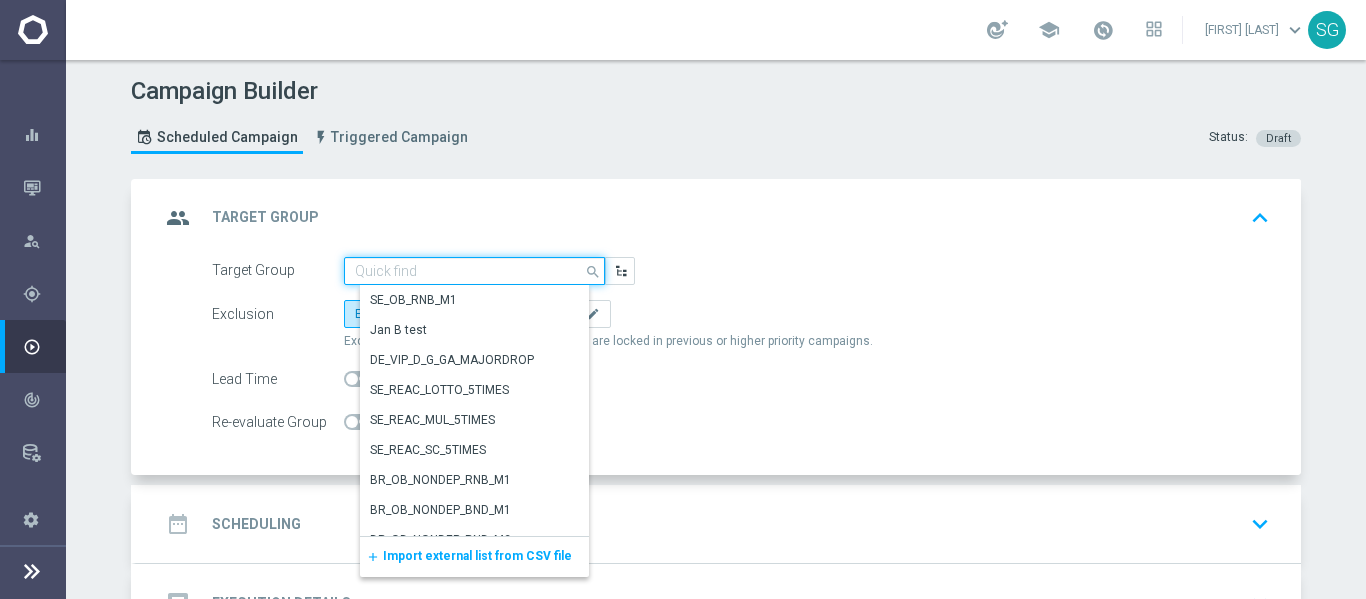 paste on "BR_SOL__DEPOSITORS__ALL_EMA_TAC_GM_RI" 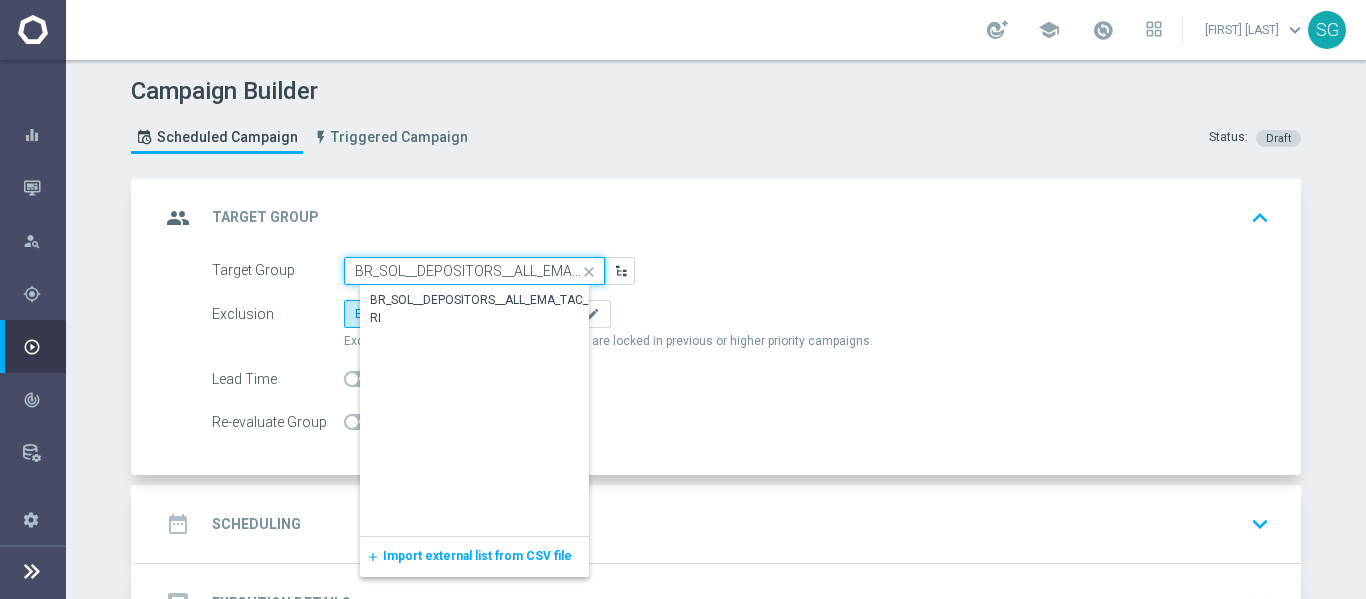 scroll, scrollTop: 0, scrollLeft: 62, axis: horizontal 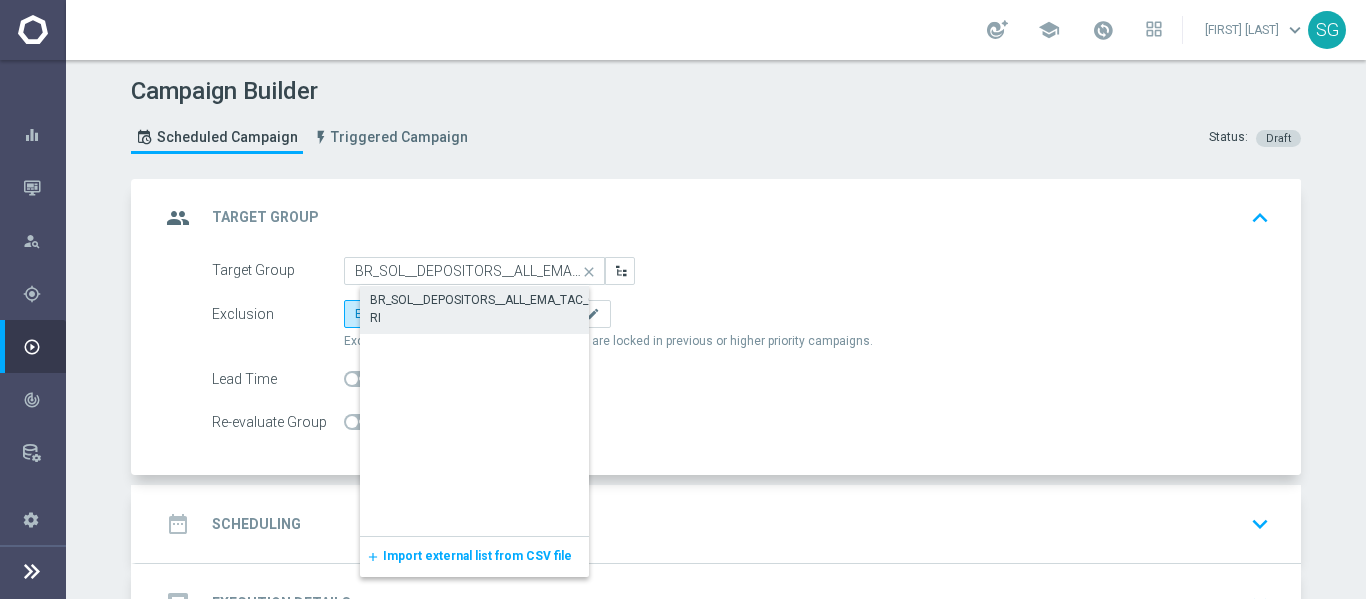 click on "BR_SOL__DEPOSITORS__ALL_EMA_TAC_GM_RI" 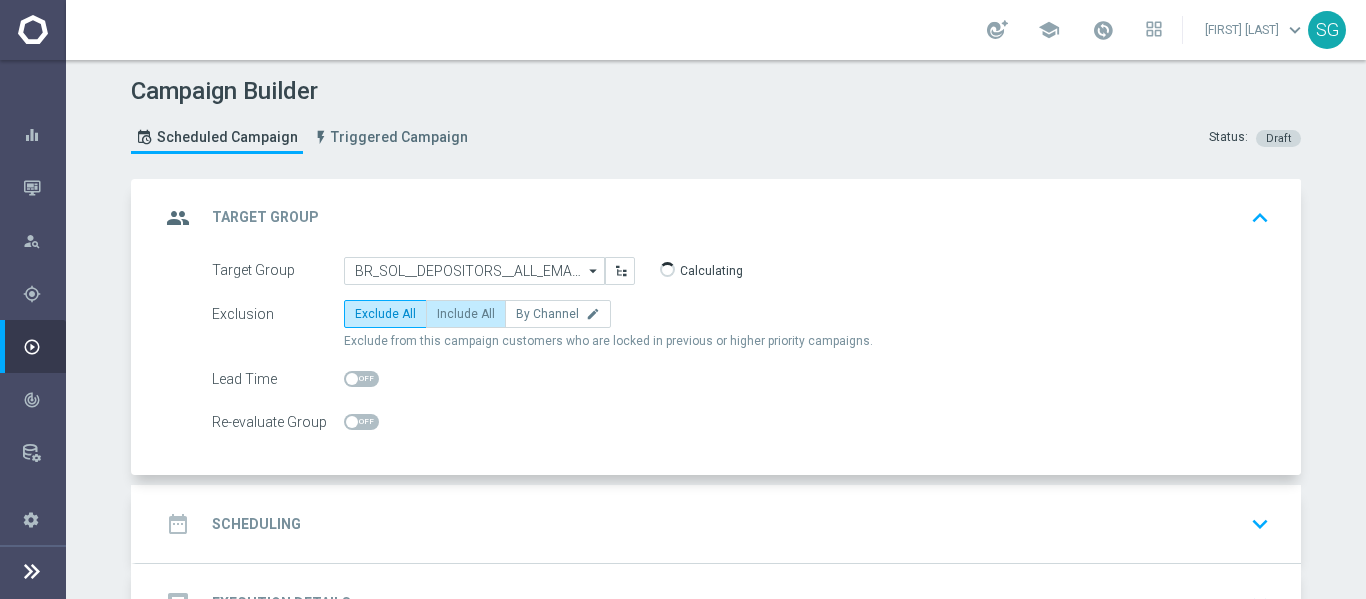 click on "Include All" 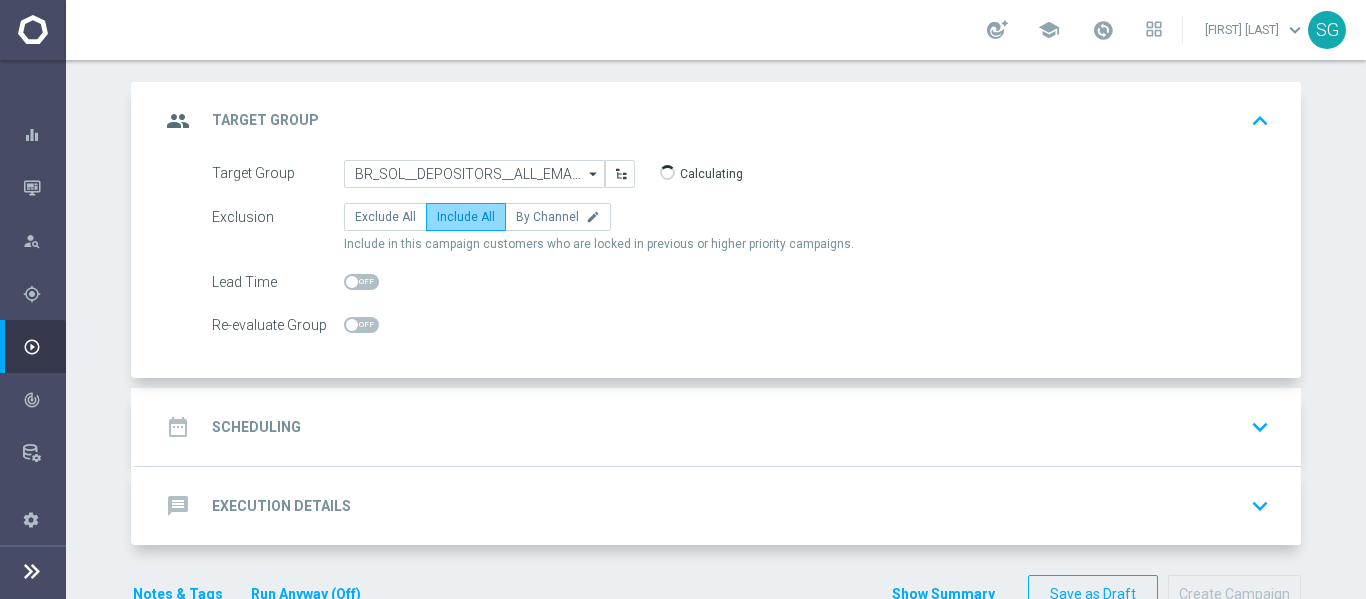 scroll, scrollTop: 152, scrollLeft: 0, axis: vertical 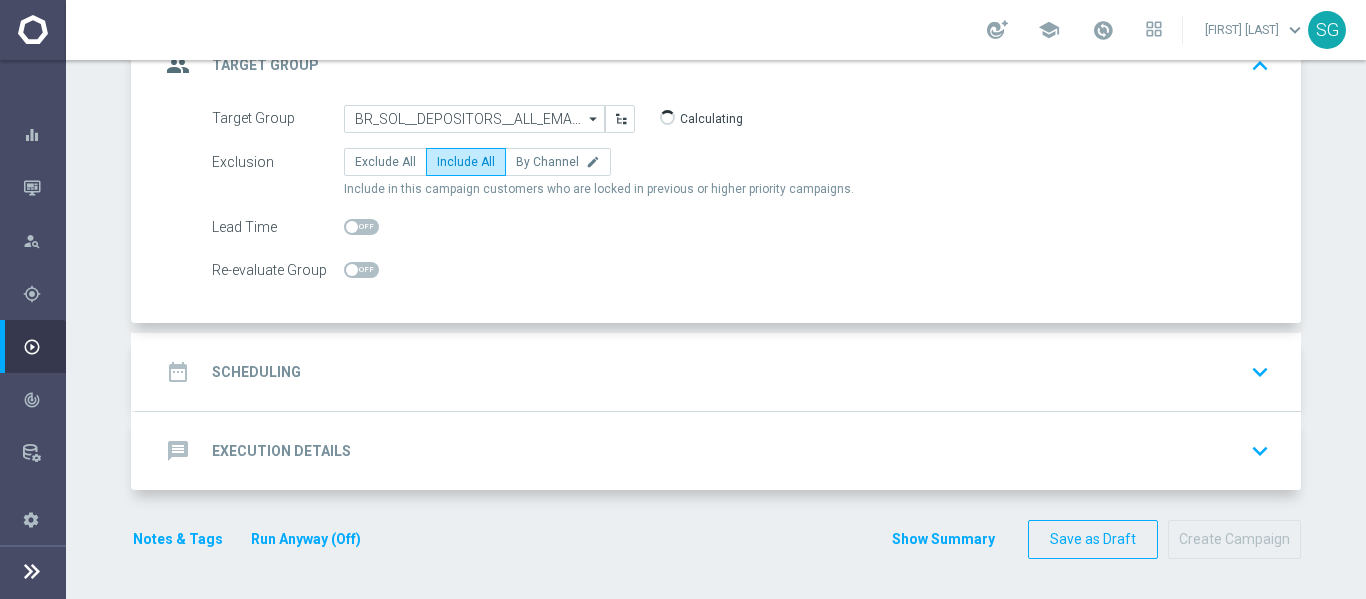 click on "date_range
Scheduling
keyboard_arrow_down" 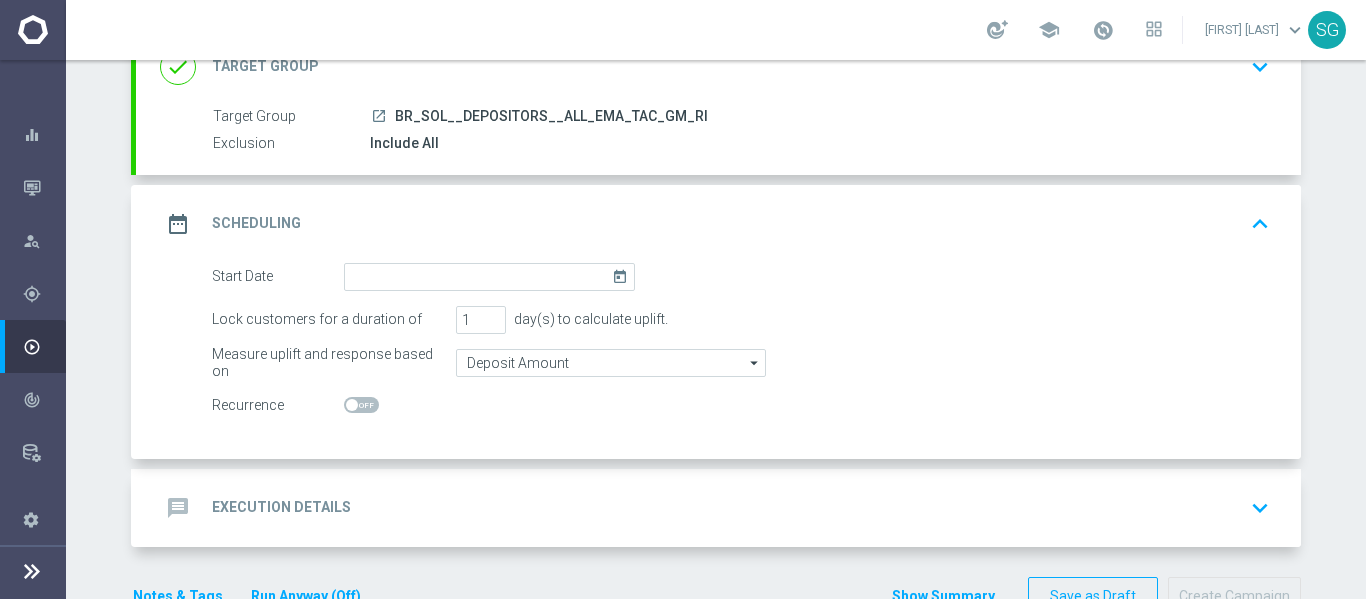 scroll, scrollTop: 207, scrollLeft: 0, axis: vertical 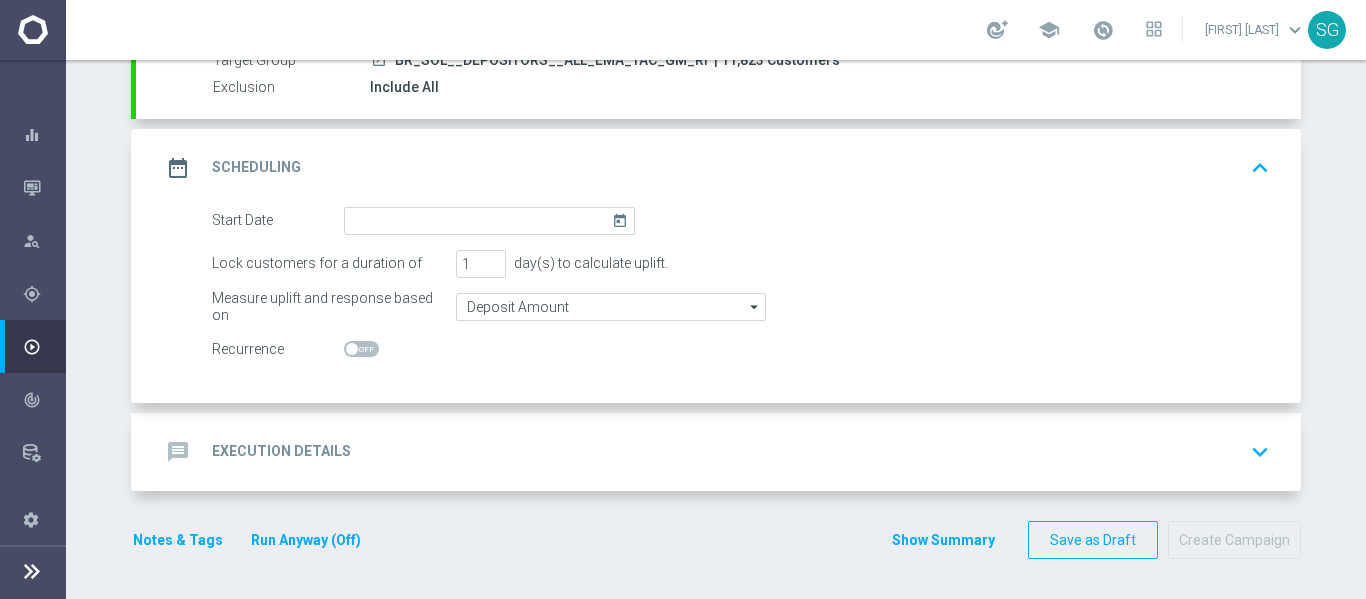 click on "today" 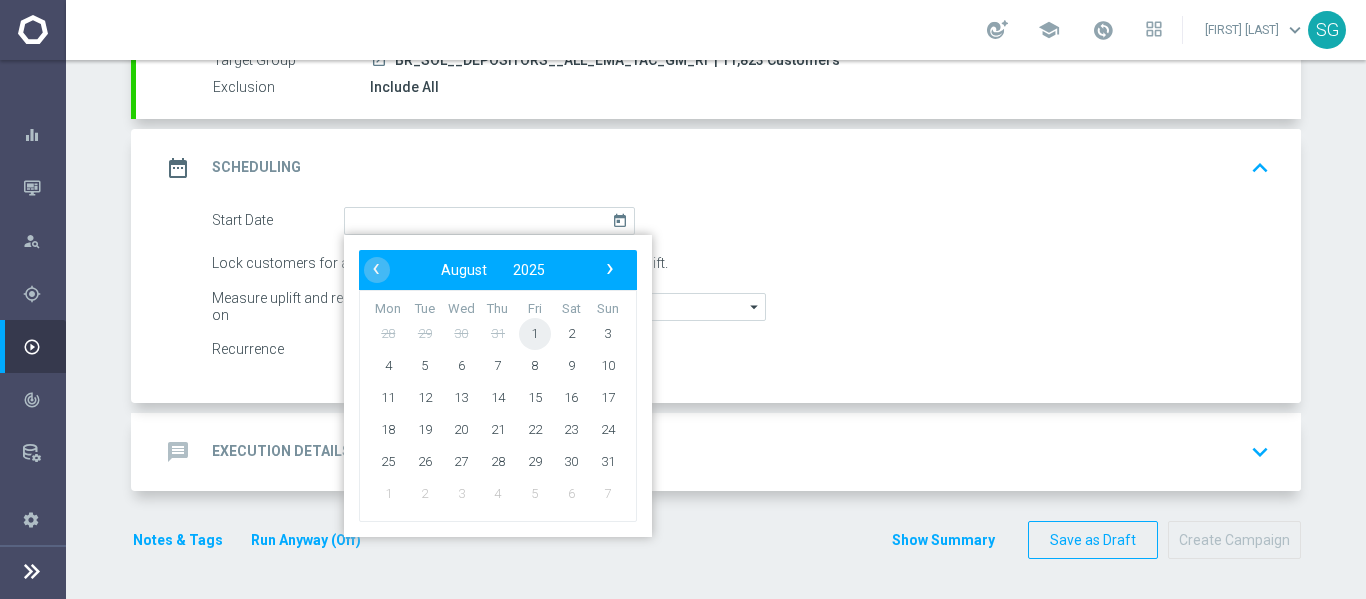 click on "1" 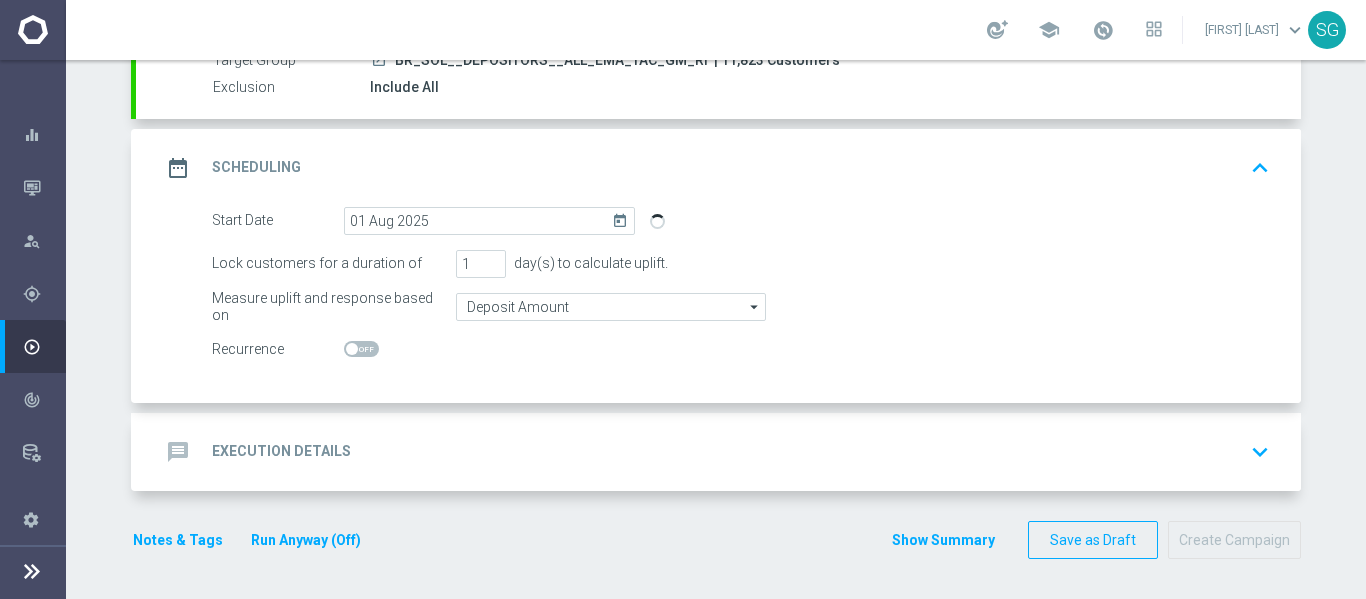 click on "message
Execution Details
keyboard_arrow_down" 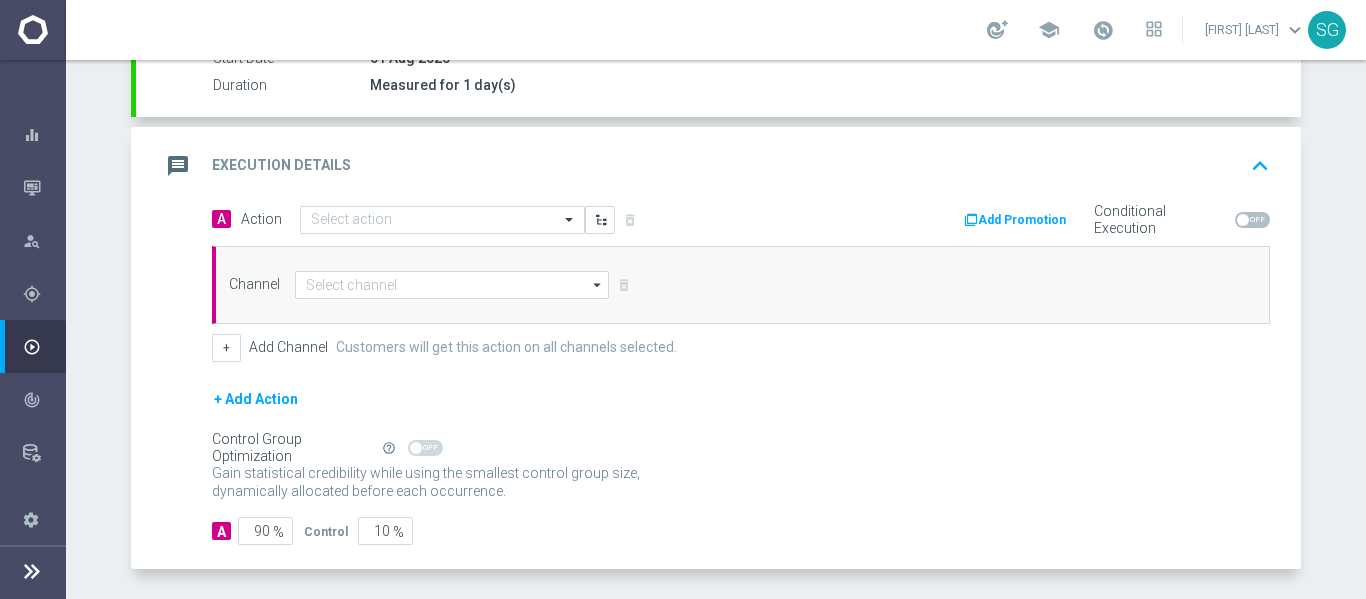 scroll, scrollTop: 361, scrollLeft: 0, axis: vertical 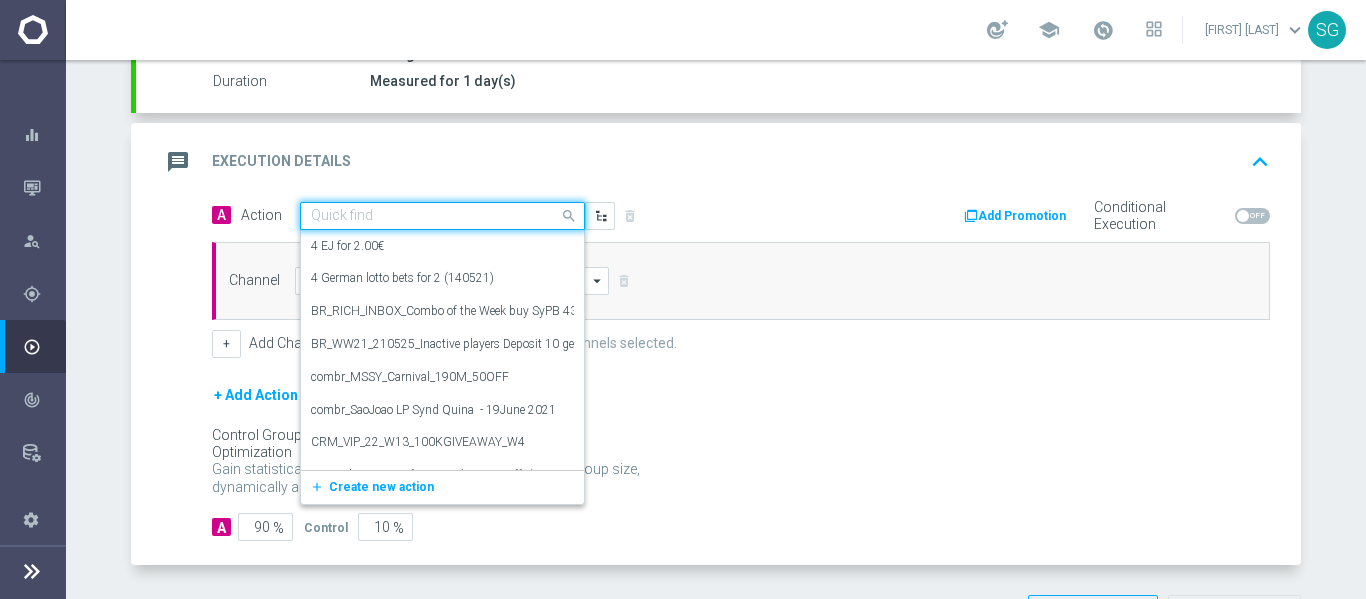 click on "Quick find" 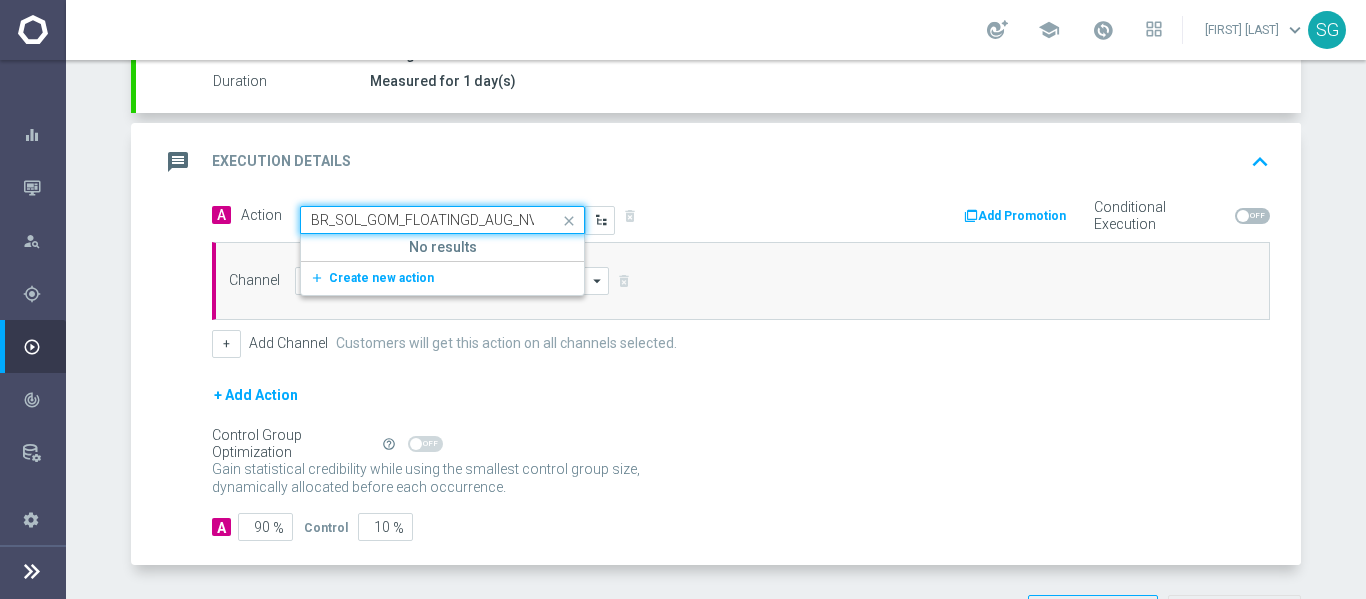 scroll, scrollTop: 0, scrollLeft: 90, axis: horizontal 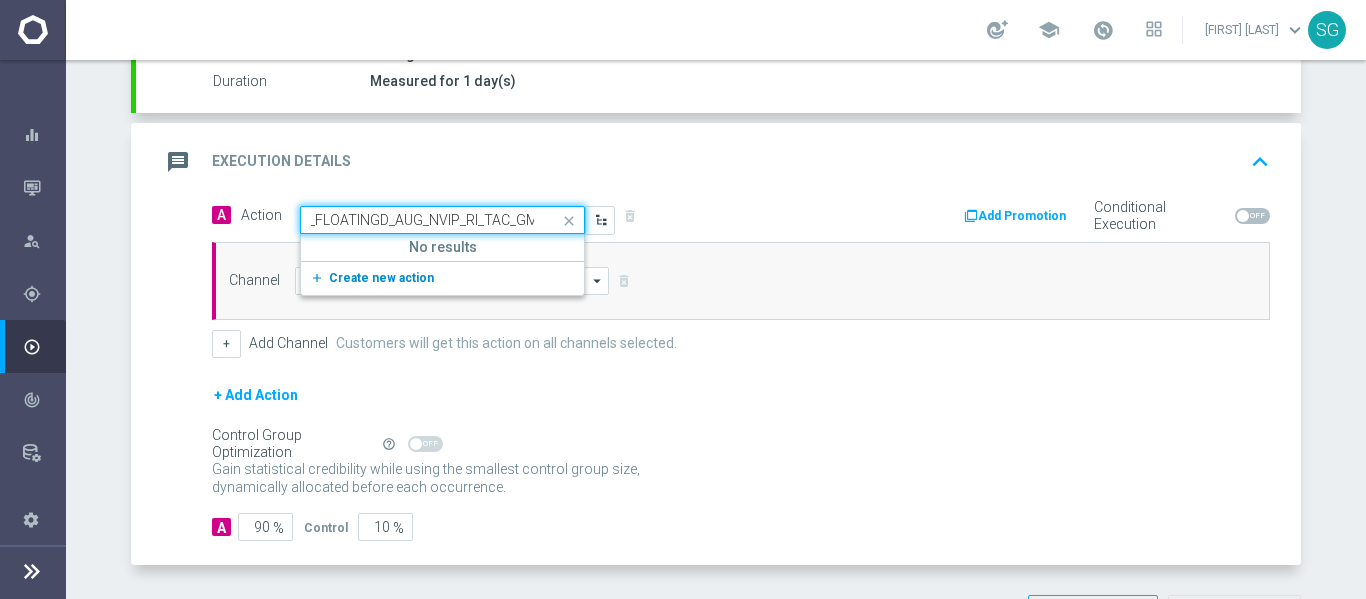 click on "add_new Create new action" at bounding box center (439, 278) 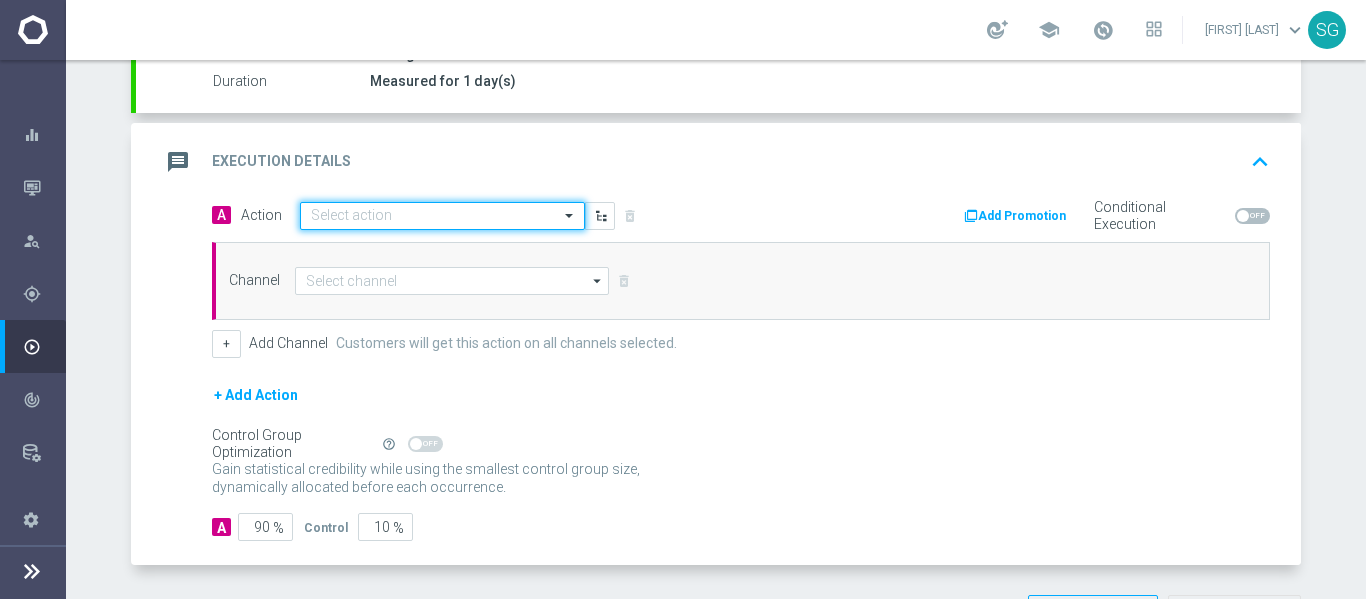 paste on "BR_SOL_GOM_FLOATINGD_AUG_NVIP_RI_TAC_GM" 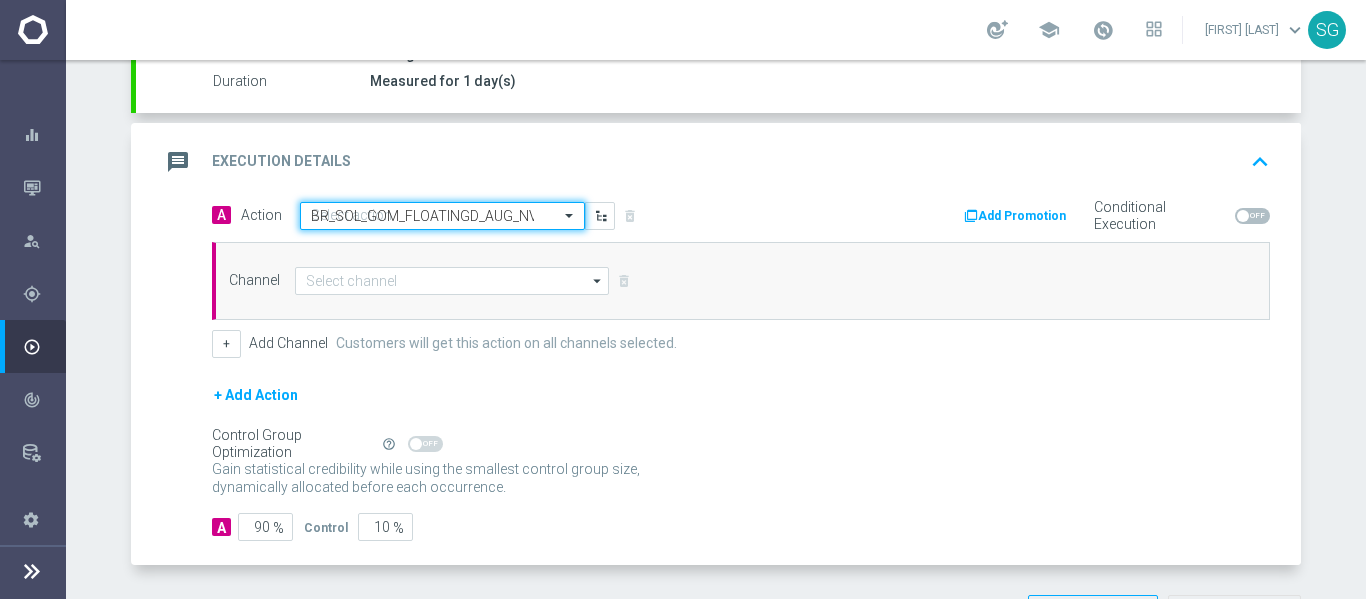 type on "BR_SOL_GOM_FLOATINGD_AUG_NVIP_RI_TAC_GM" 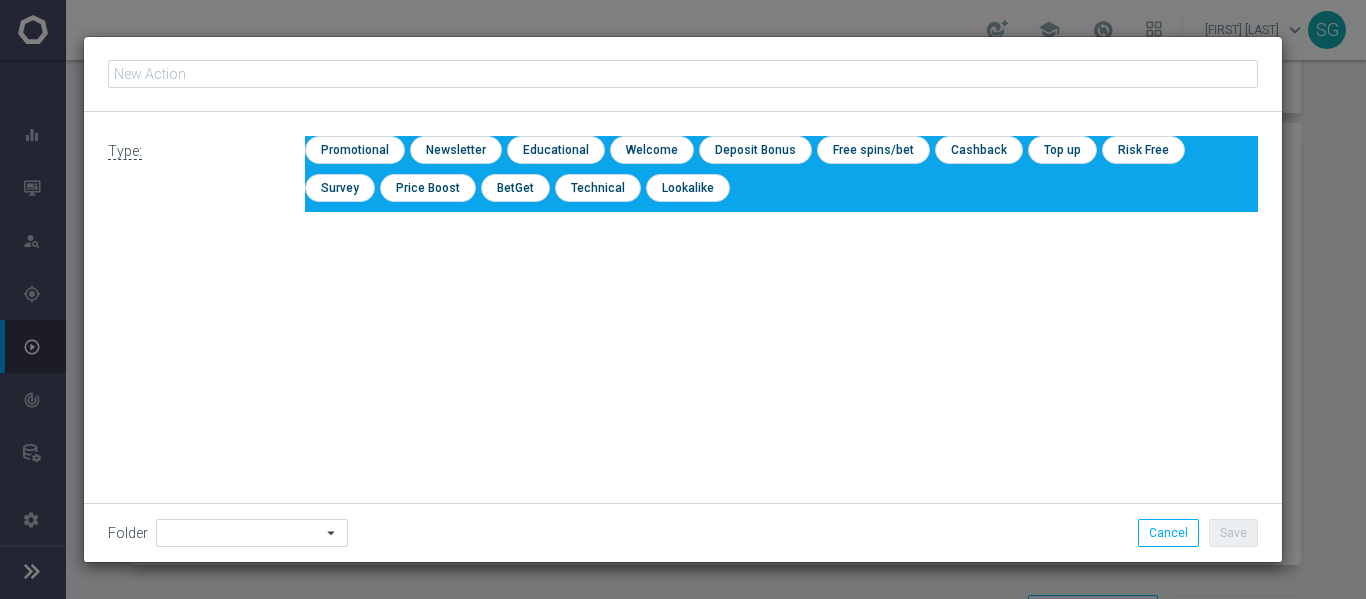 type on "BR_SOL_GOM_FLOATINGD_AUG_NVIP_RI_TAC_GM" 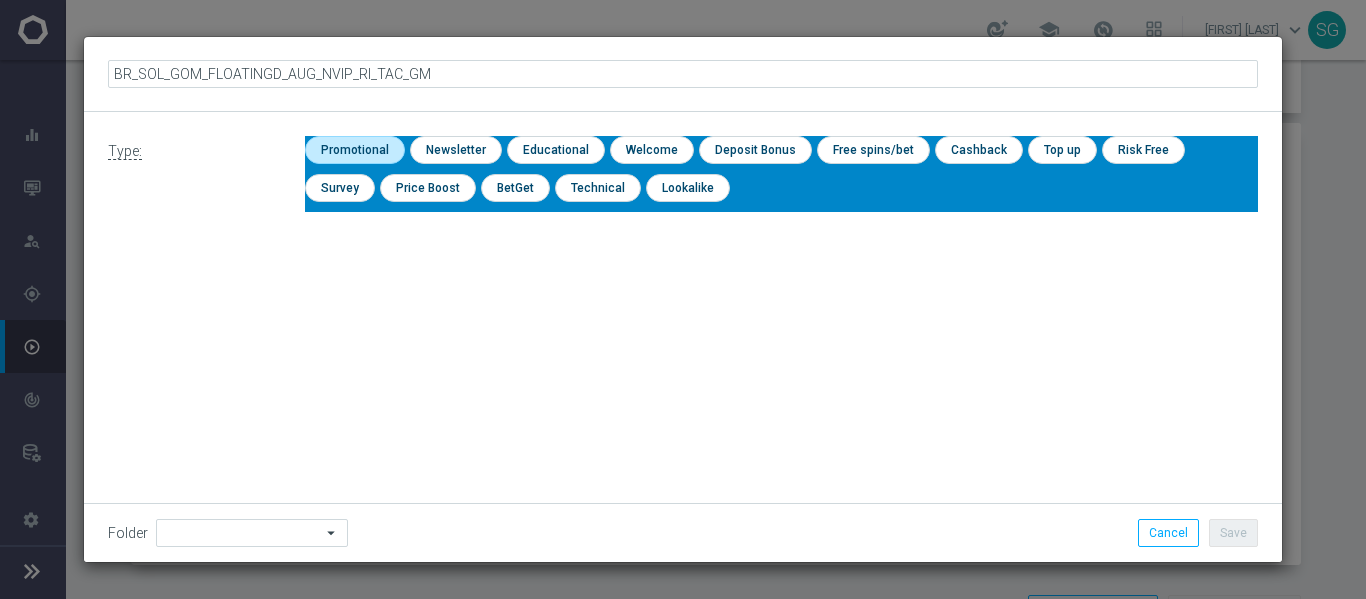 type 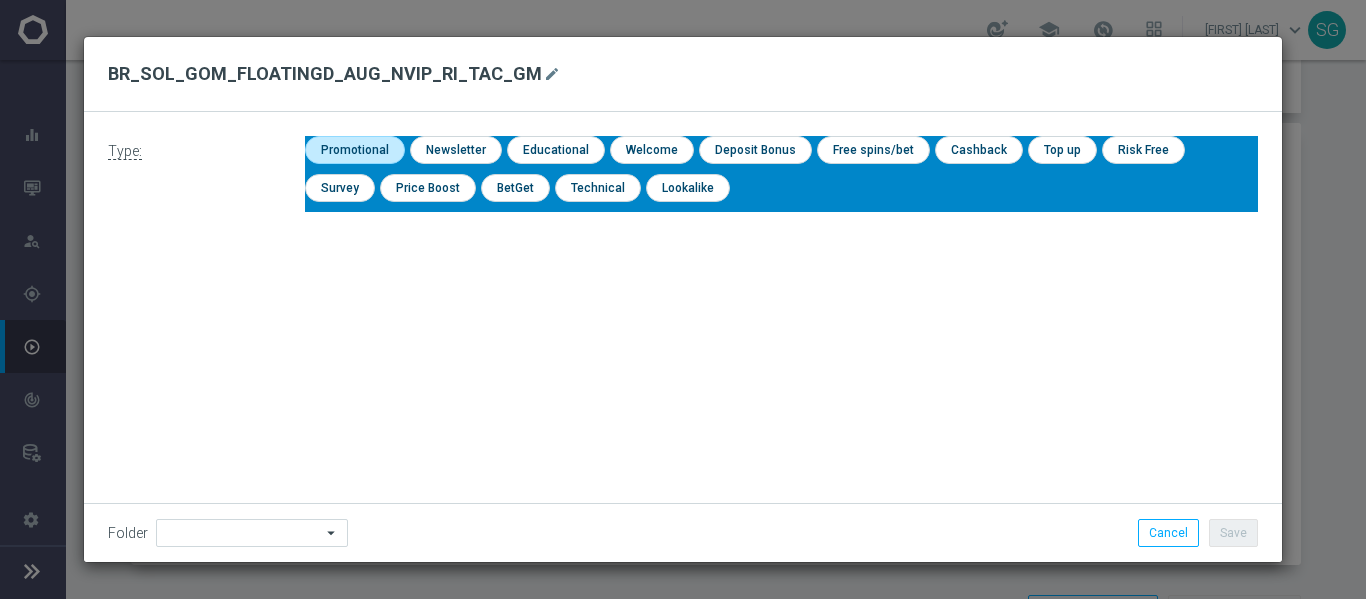 click 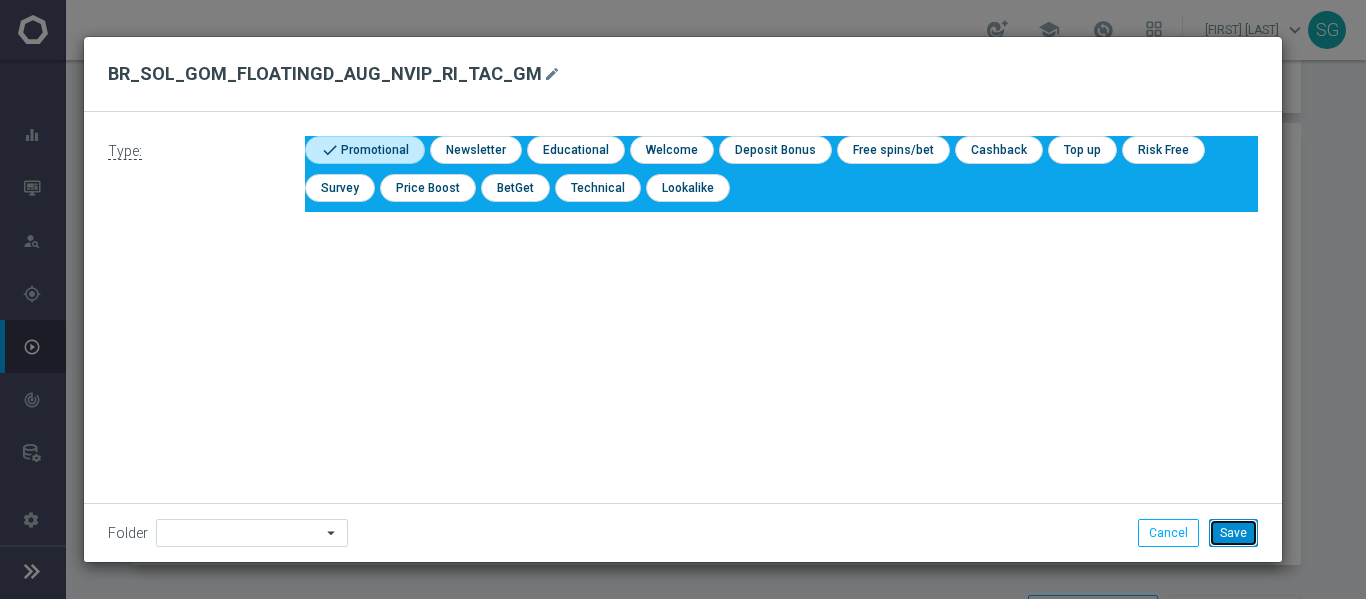 click on "Save" 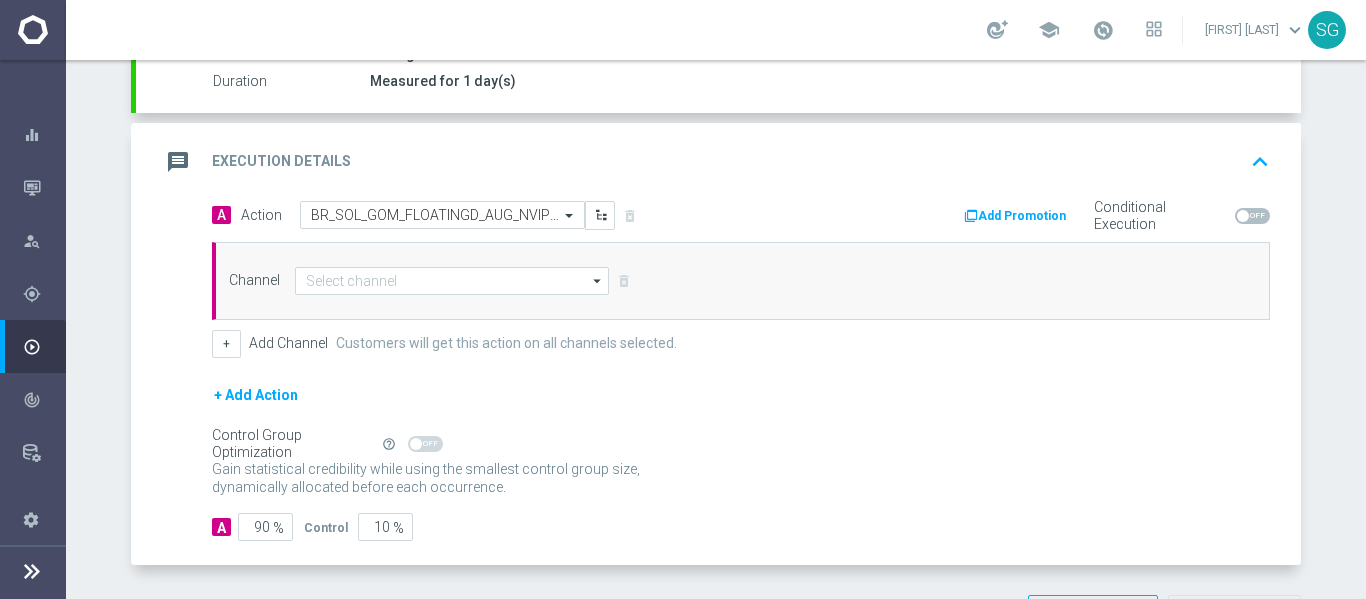 click on "Channel
arrow_drop_down
Drag here to set row groups Drag here to set column labels
Show Selected
0 of NaN
Silverpop" 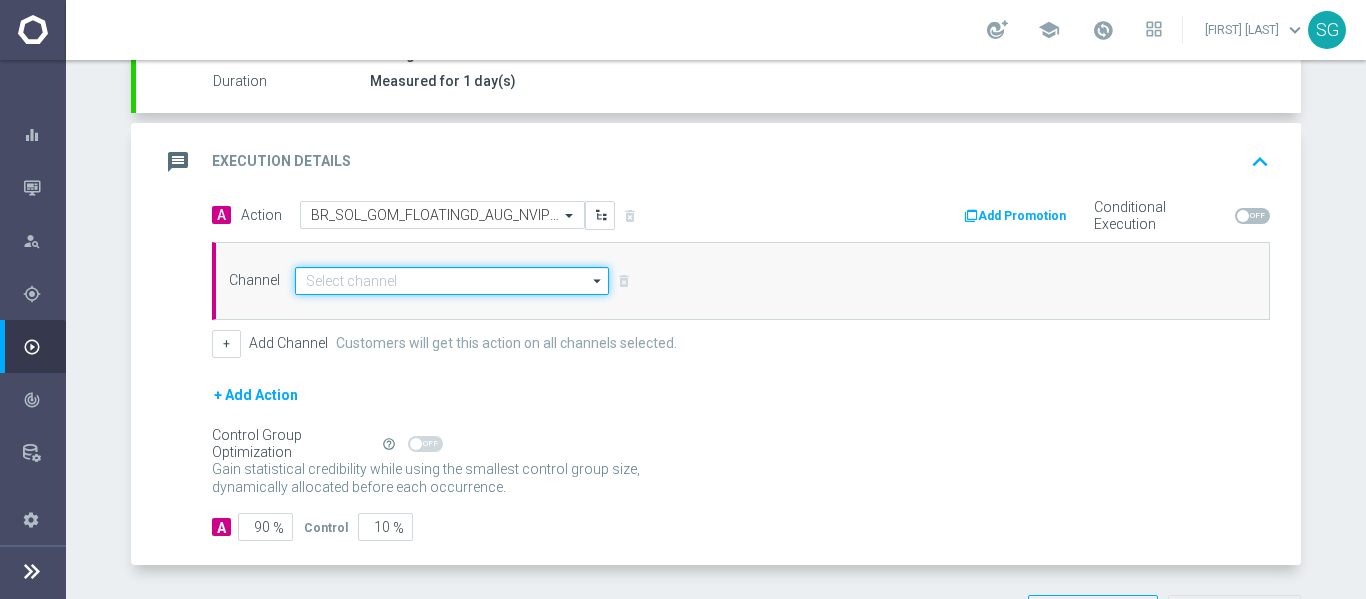 click 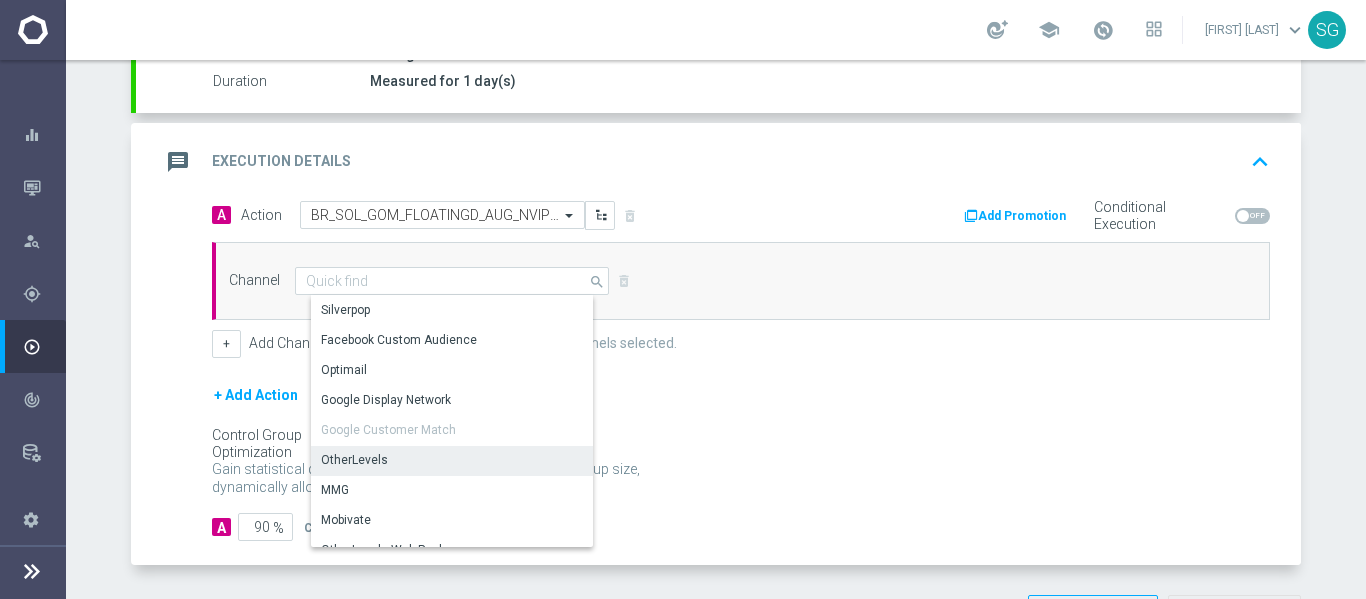 click on "OtherLevels" 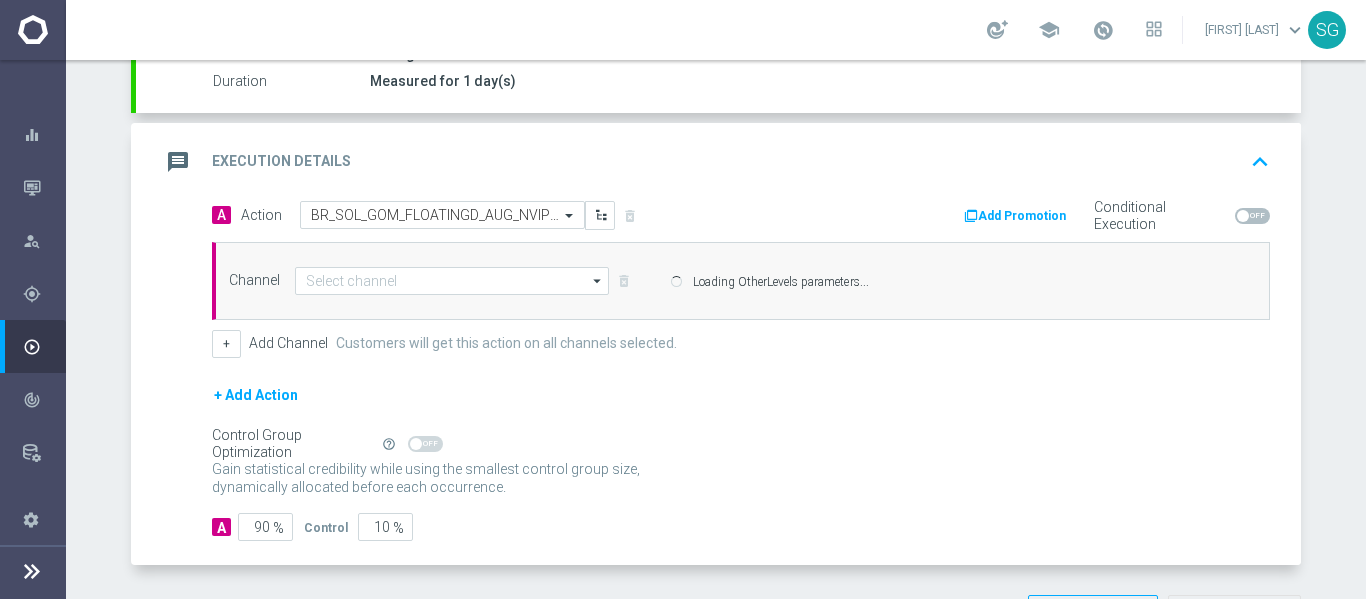 type on "OtherLevels" 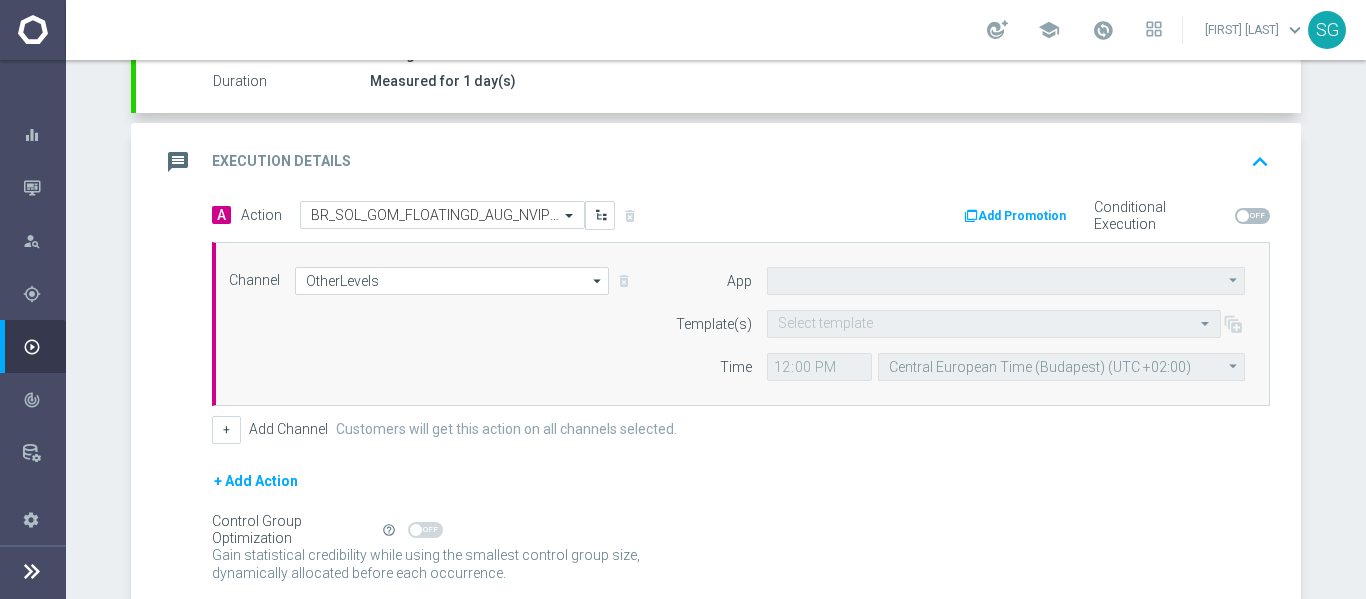 type on "Default App" 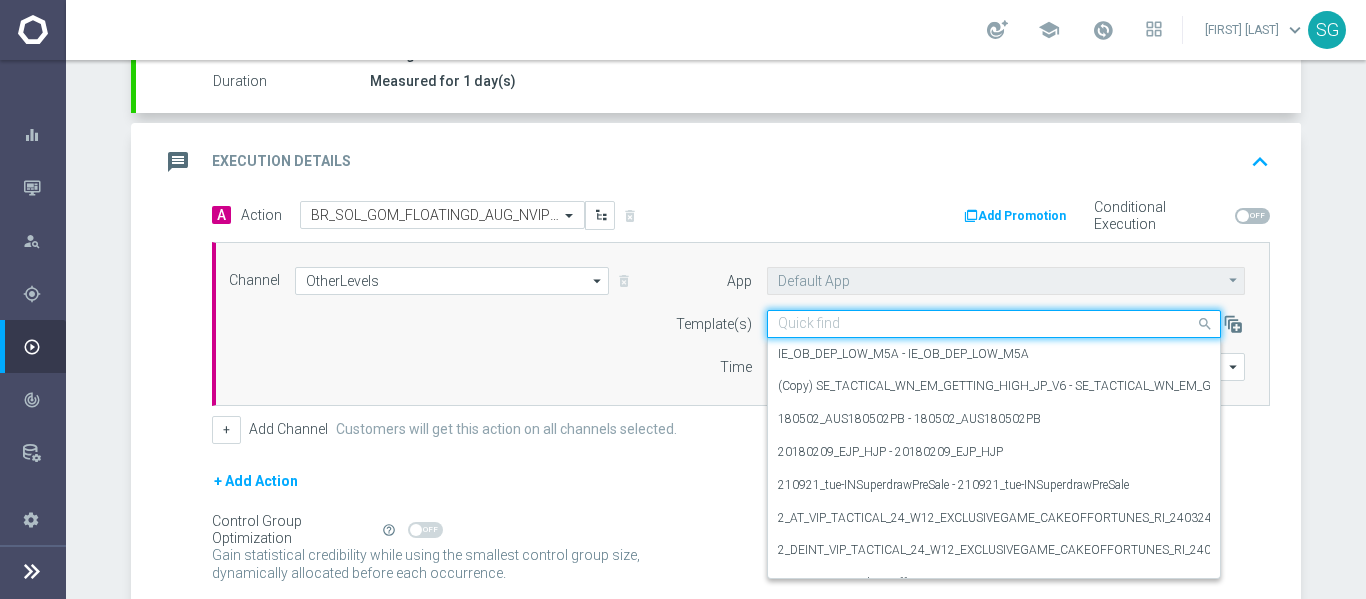 click 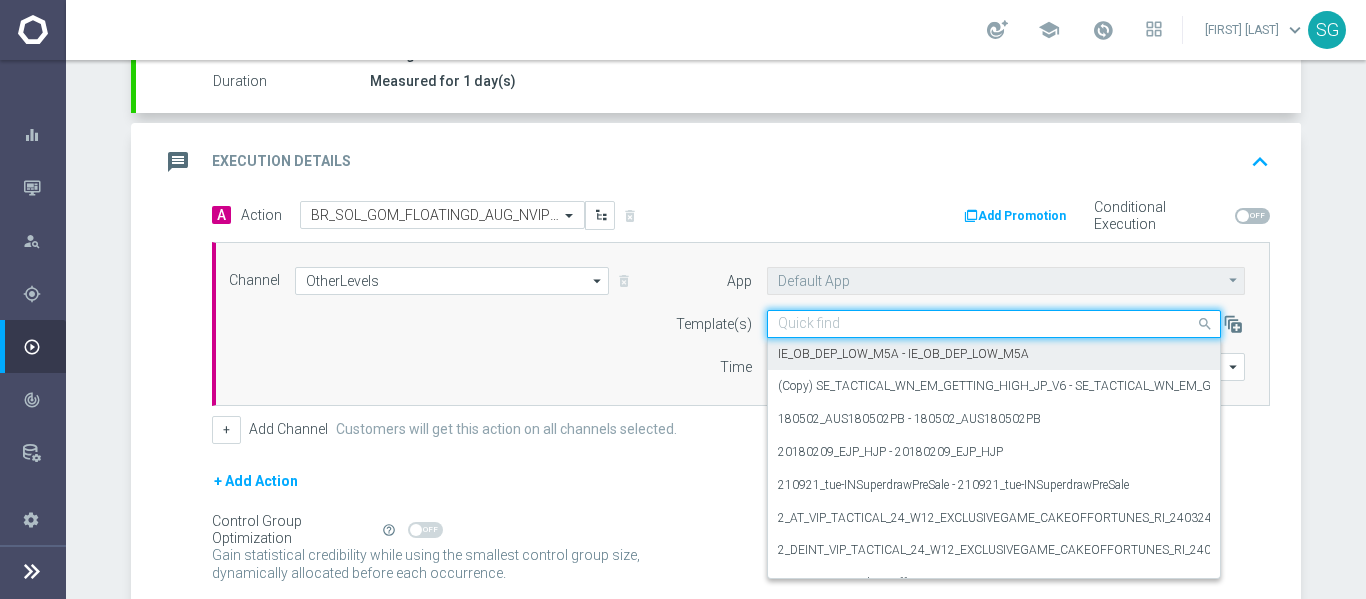 paste on "BR_SOL_GOM_FLOATINGD_AUG_NVIP_RI_TAC_GM" 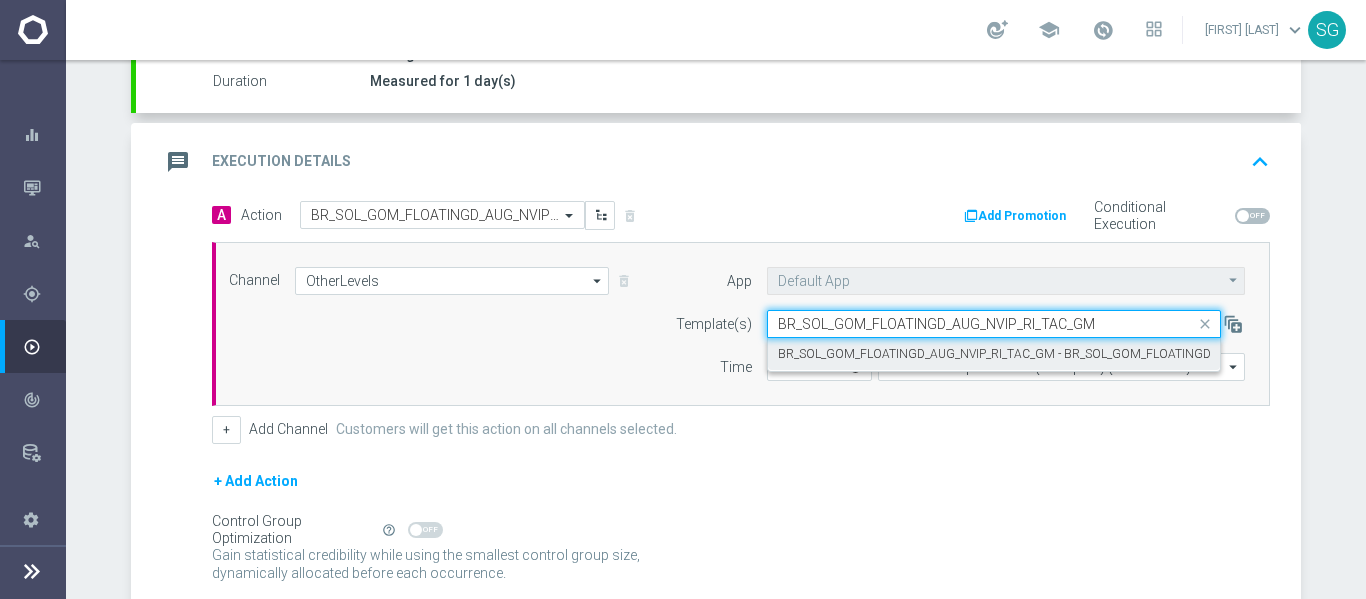 click on "BR_SOL_GOM_FLOATINGD_AUG_NVIP_RI_TAC_GM - BR_SOL_GOM_FLOATINGD_AUG_NVIP_RI_TAC_GM" at bounding box center [1059, 354] 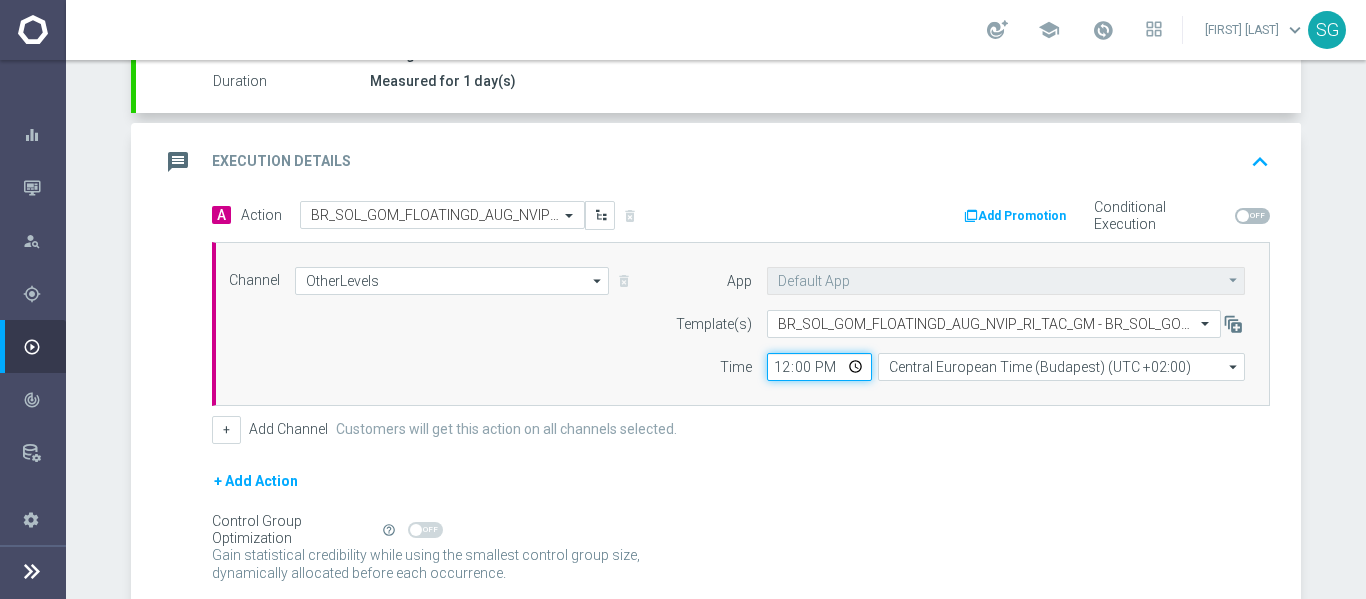 click on "12:00" 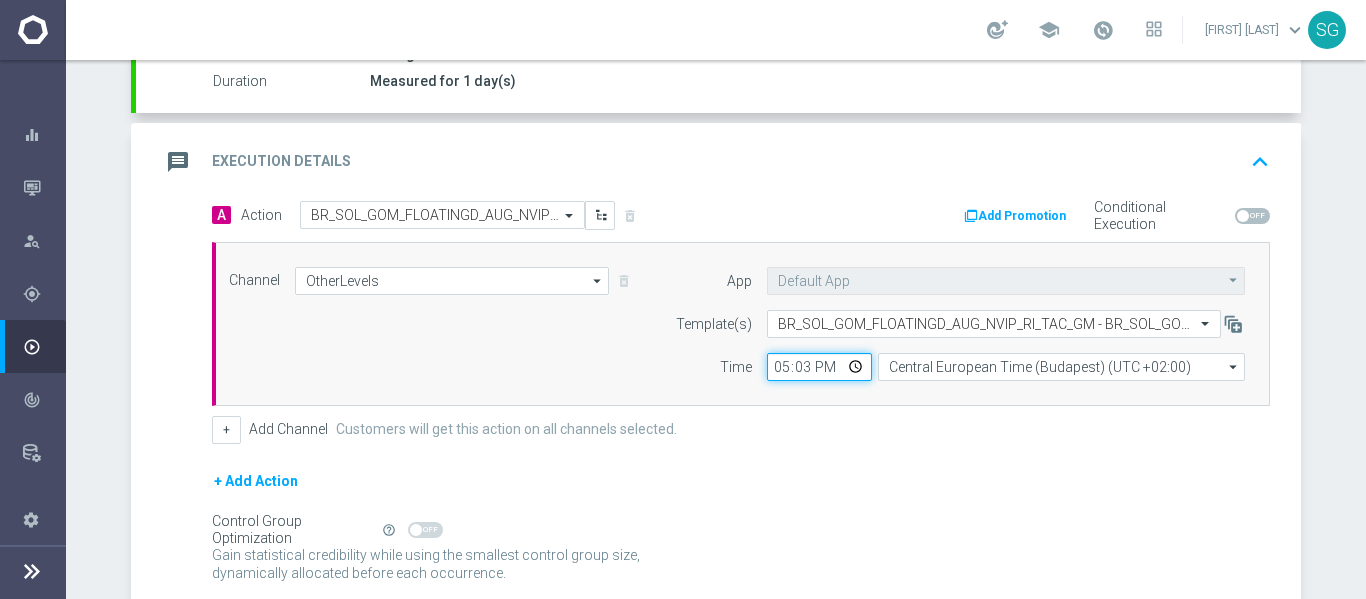 type on "17:30" 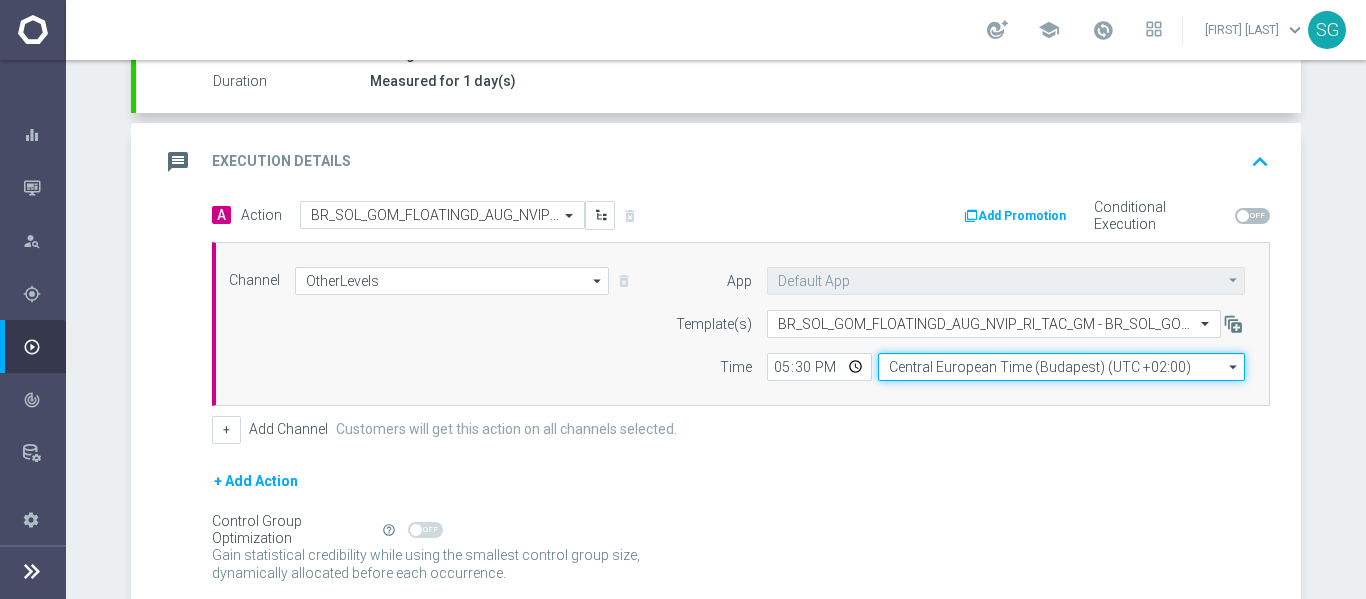 click on "Central European Time (Budapest) (UTC +02:00)" 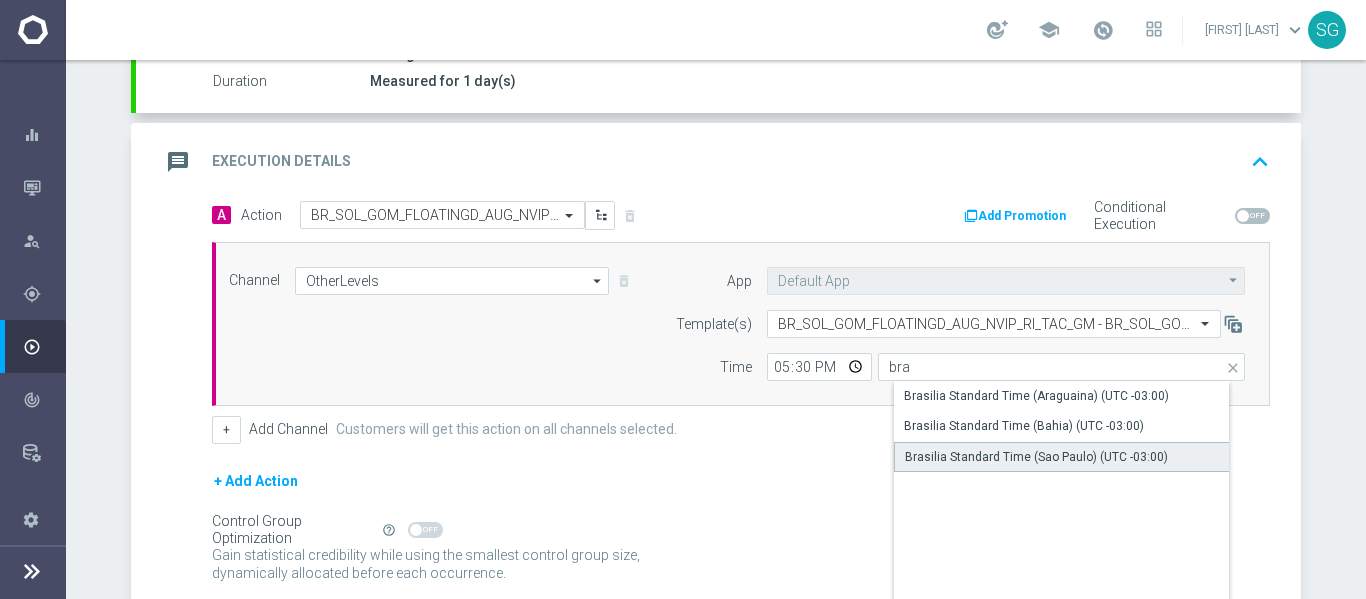 click on "Brasilia Standard Time (Sao Paulo) (UTC -03:00)" 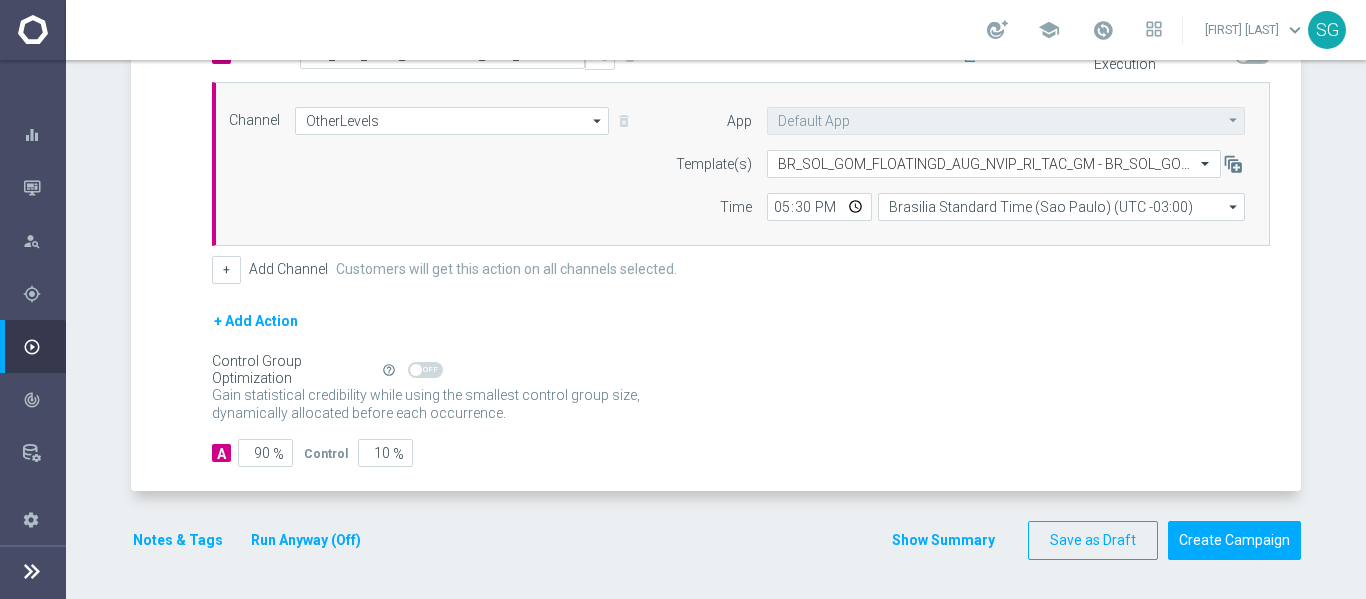 scroll, scrollTop: 522, scrollLeft: 0, axis: vertical 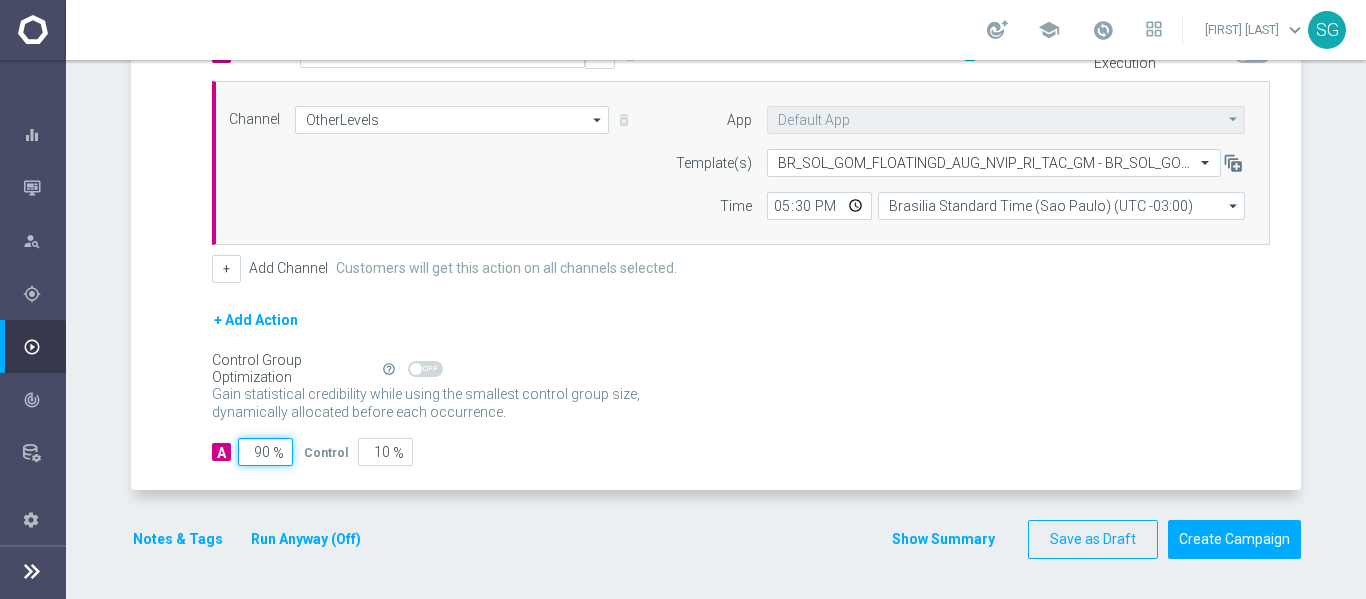 click on "90" 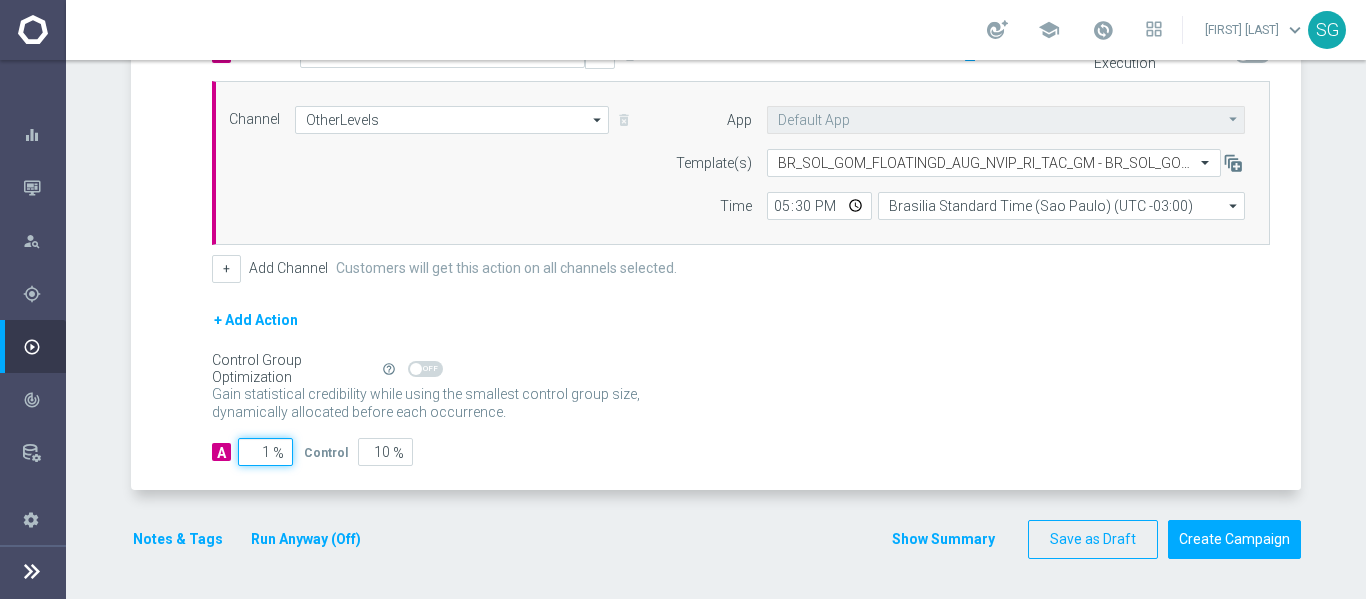 type on "99" 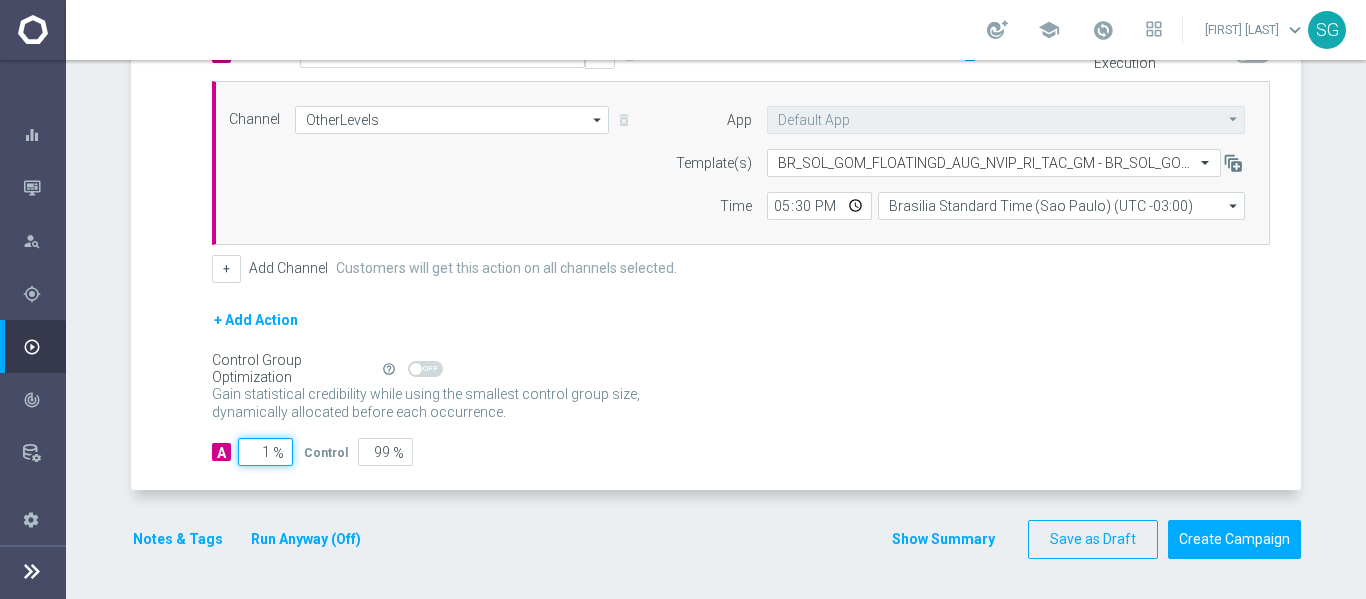 type on "10" 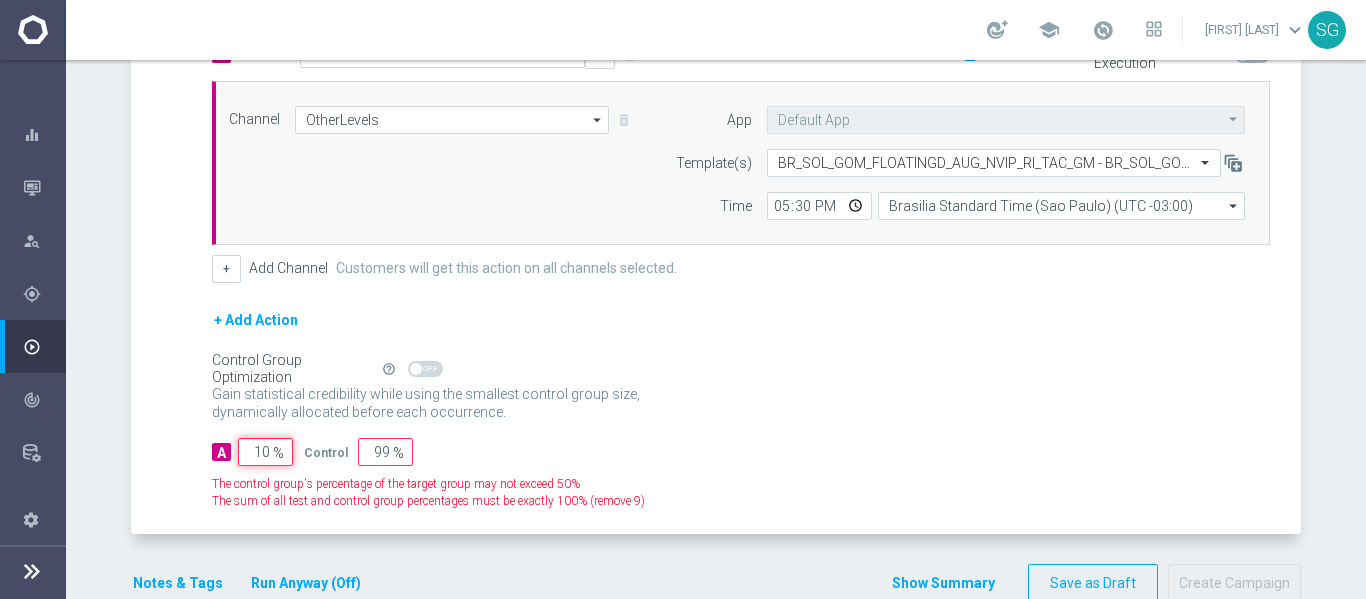 type on "90" 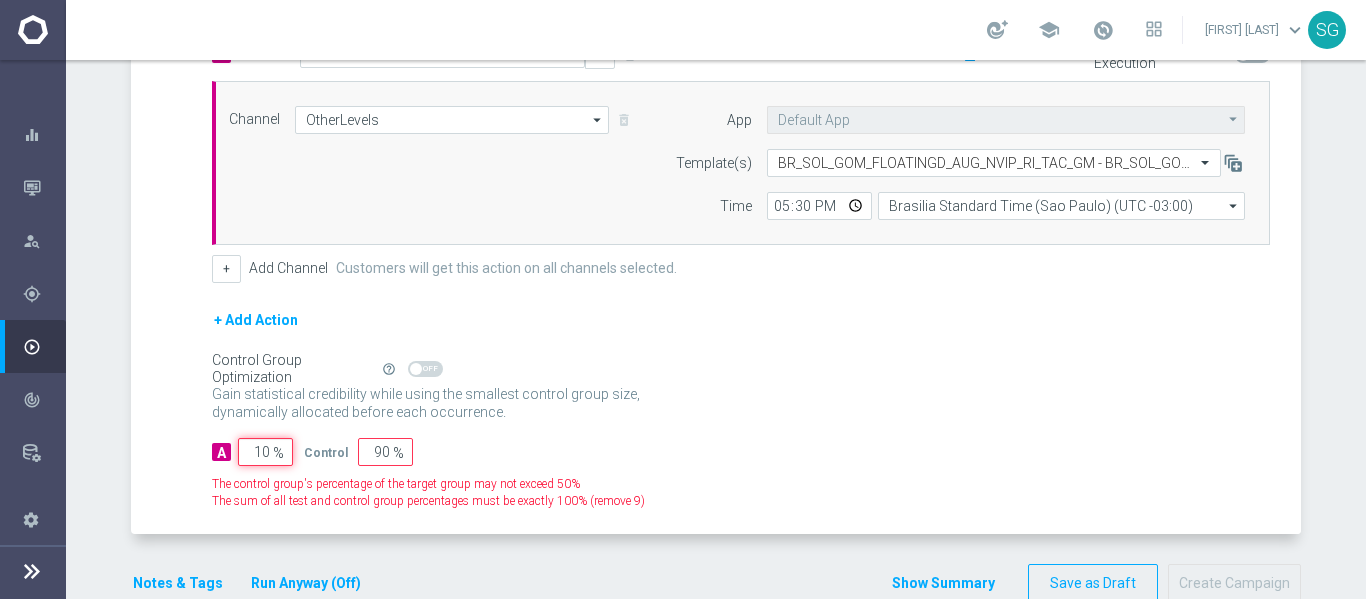 type on "100" 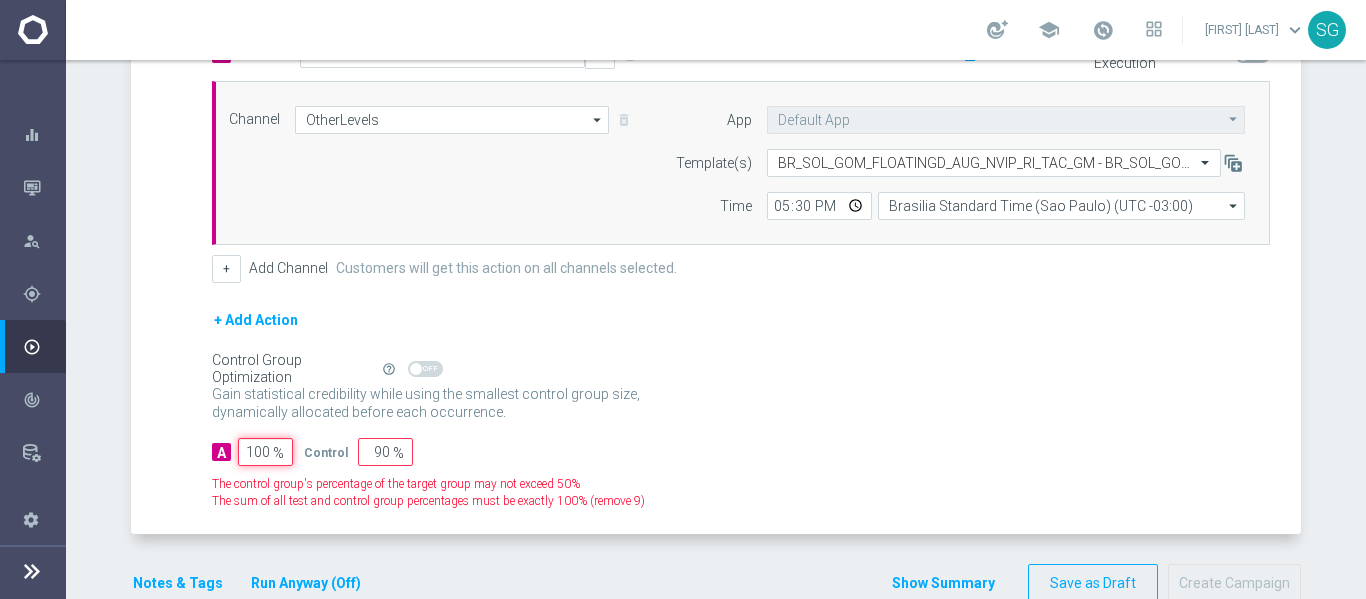 type on "0" 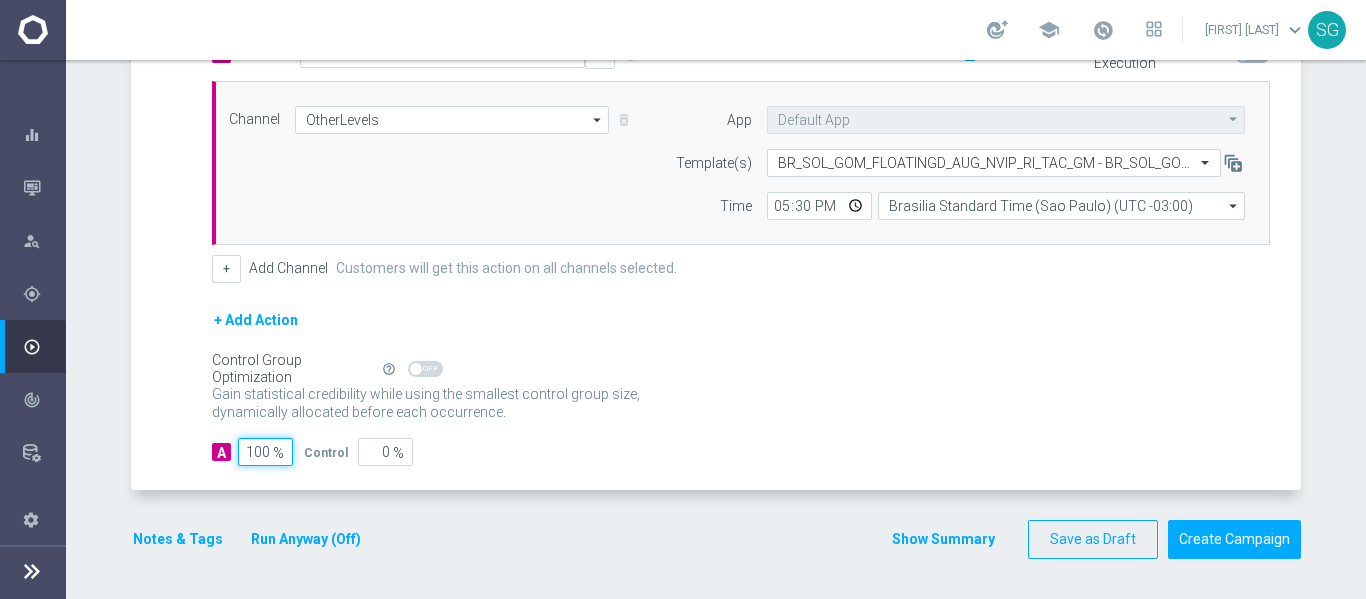 type on "100" 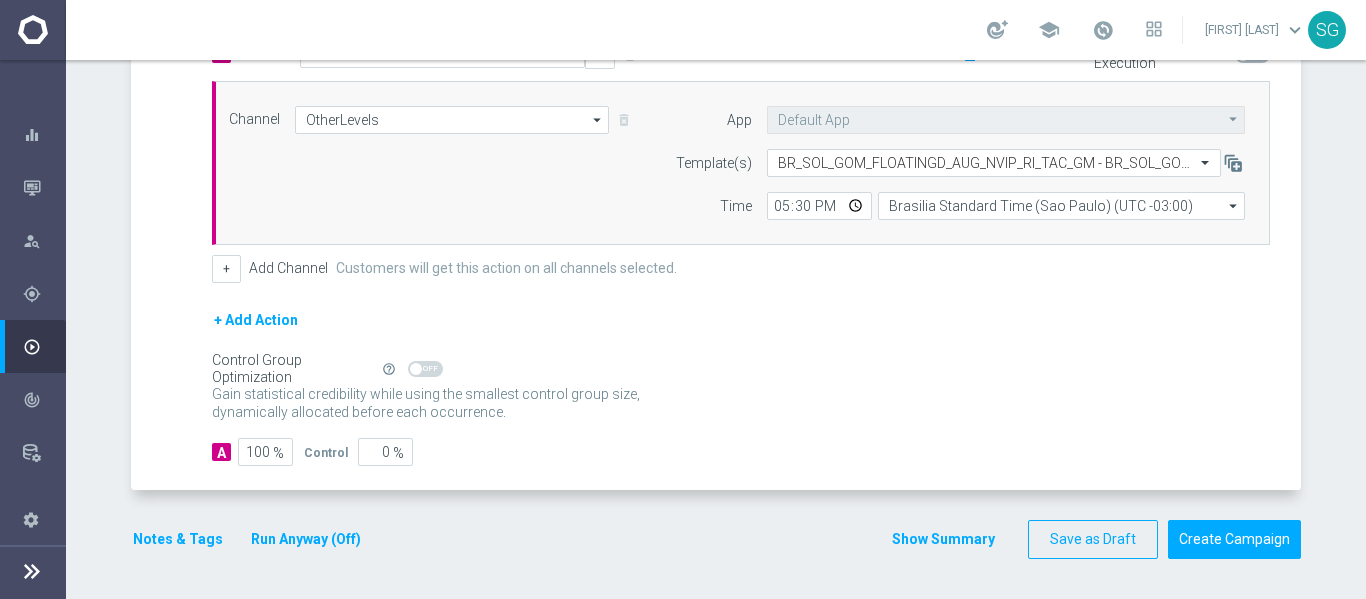 click on "A
Action
Select action  BR_SOL_GOM_FLOATINGD_AUG_NVIP_RI_TAC_GM
delete_forever
Add Promotion
Conditional Execution
Channel
OtherLevels
OtherLevels
arrow_drop_down" 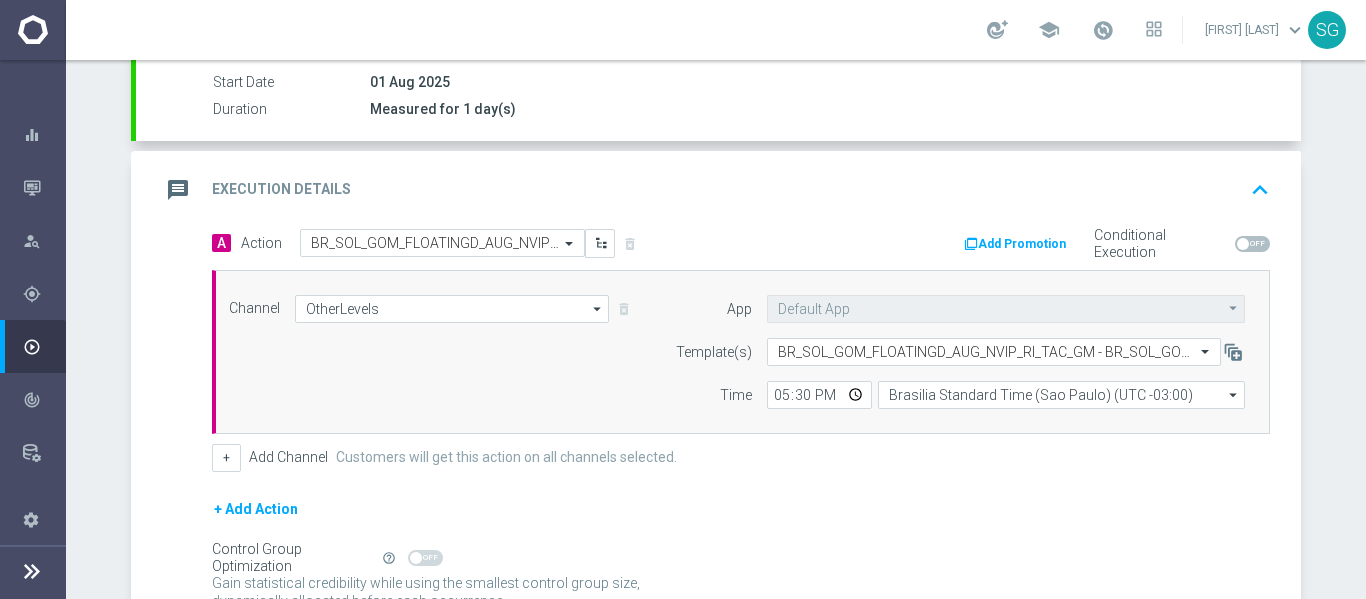 scroll, scrollTop: 332, scrollLeft: 0, axis: vertical 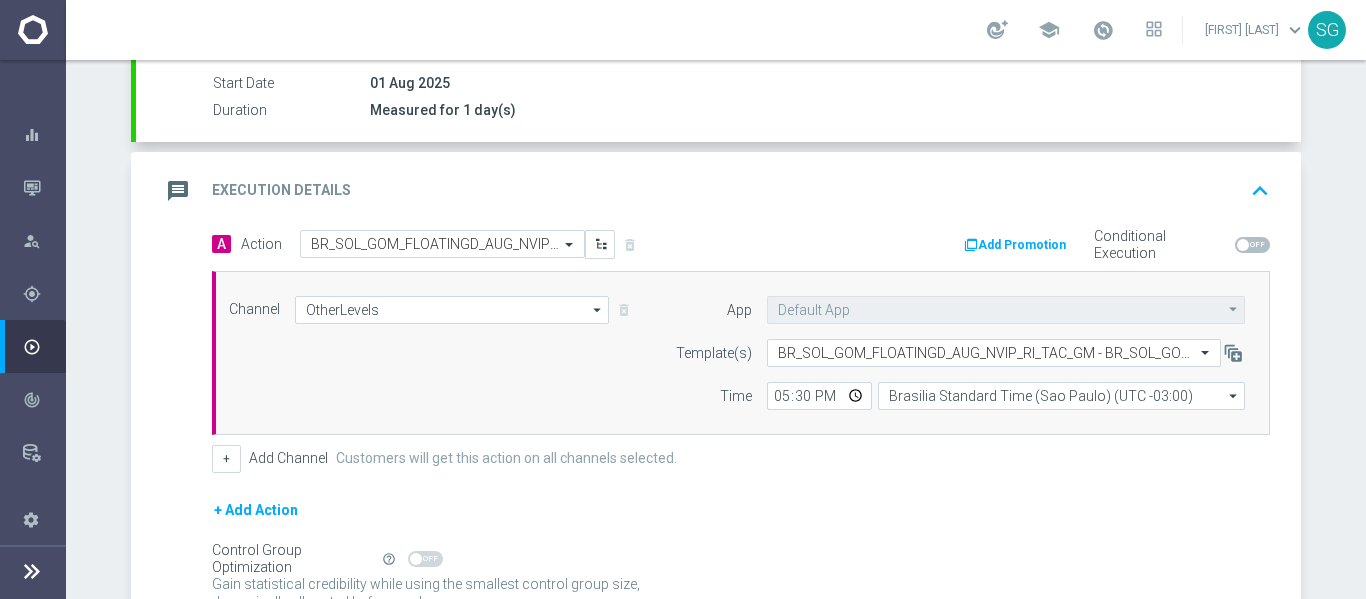 click on "message
Execution Details
keyboard_arrow_up" 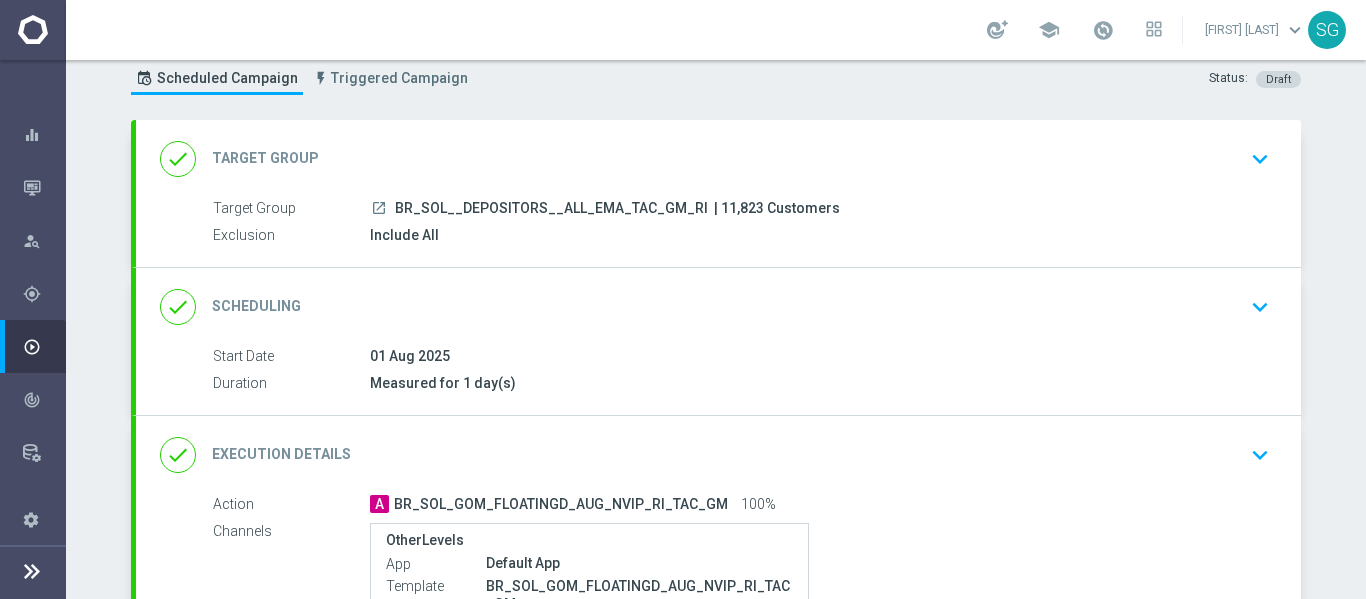 scroll, scrollTop: 325, scrollLeft: 0, axis: vertical 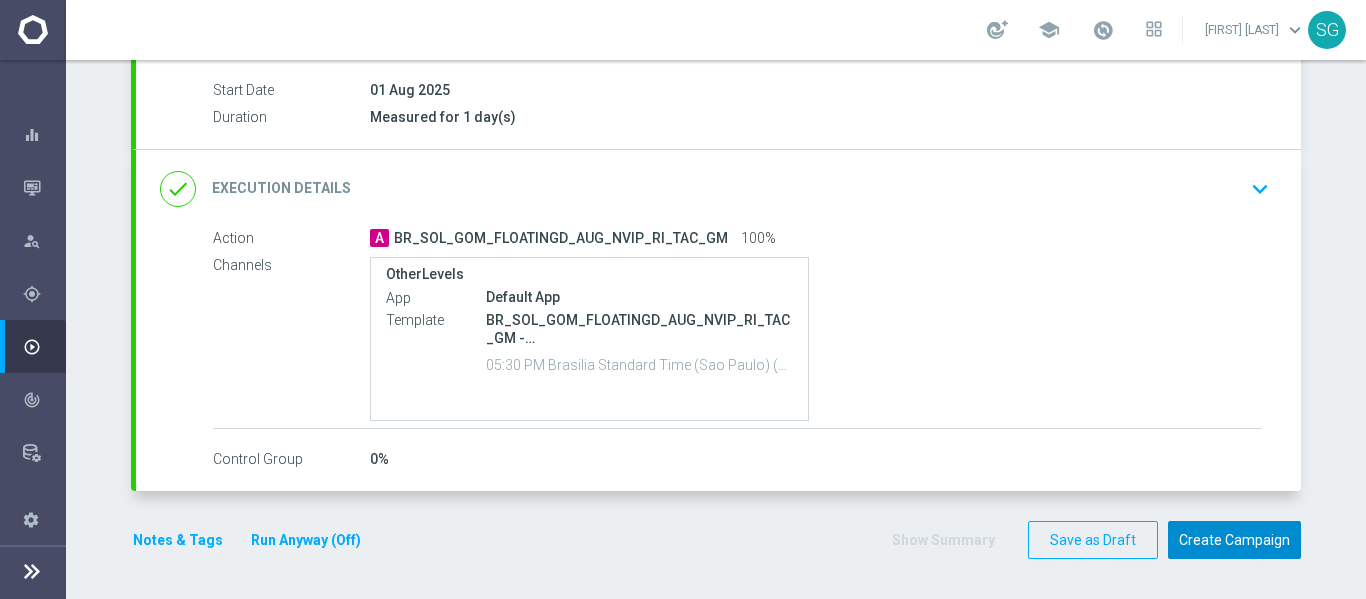 click on "Create Campaign" 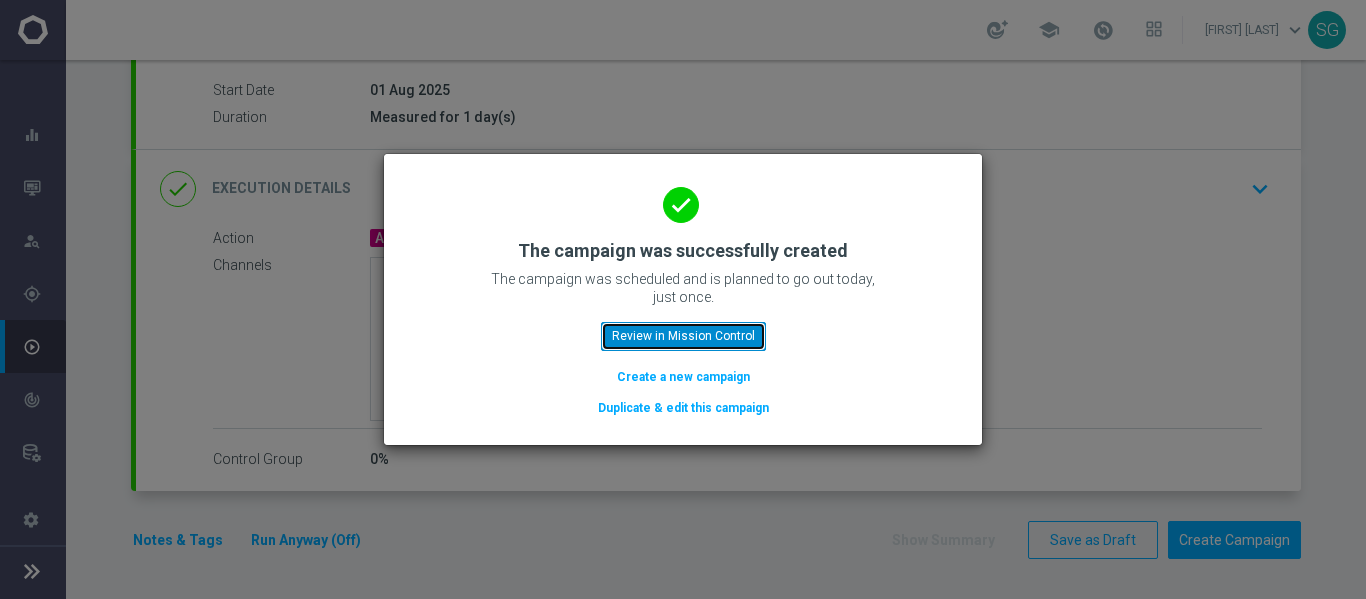 click on "Review in Mission Control" 